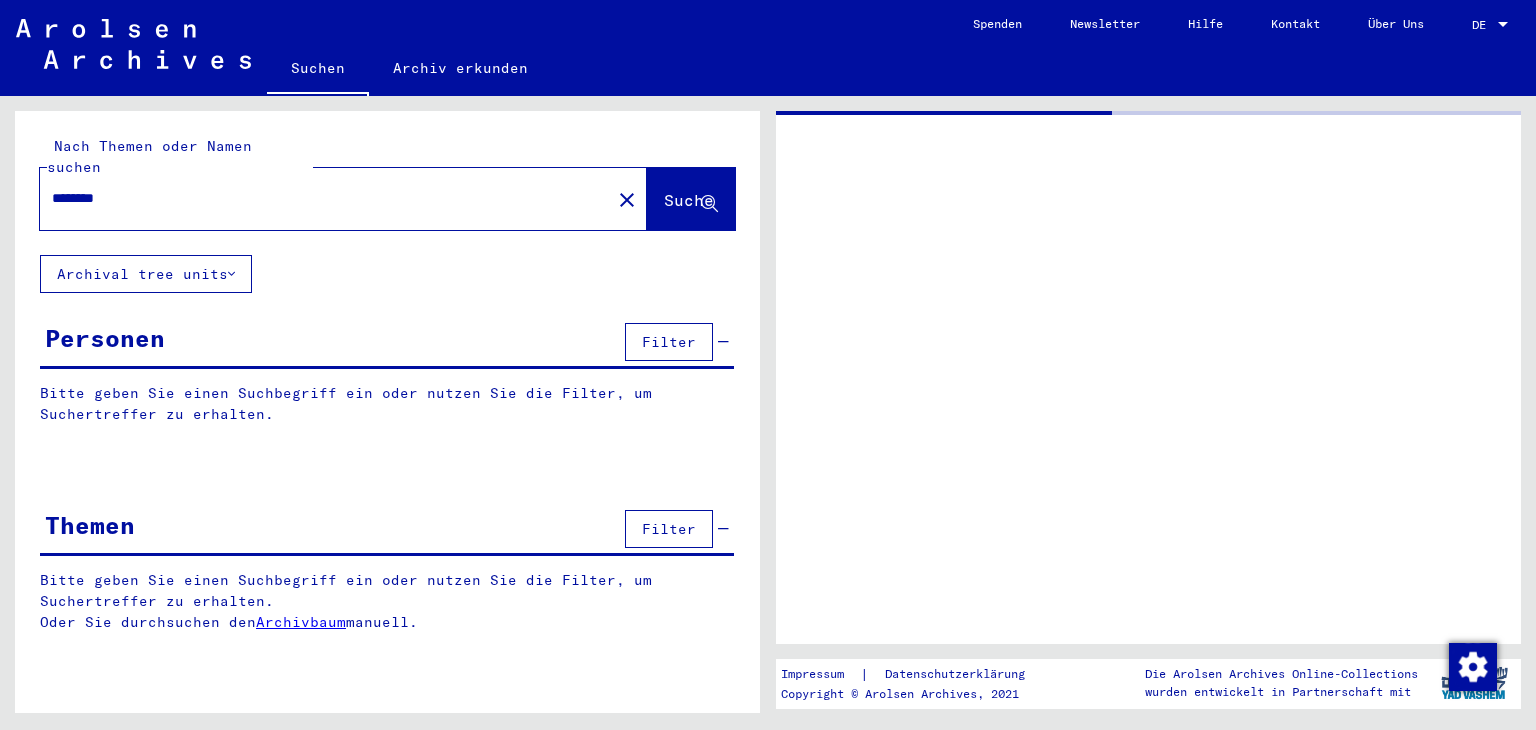 scroll, scrollTop: 0, scrollLeft: 0, axis: both 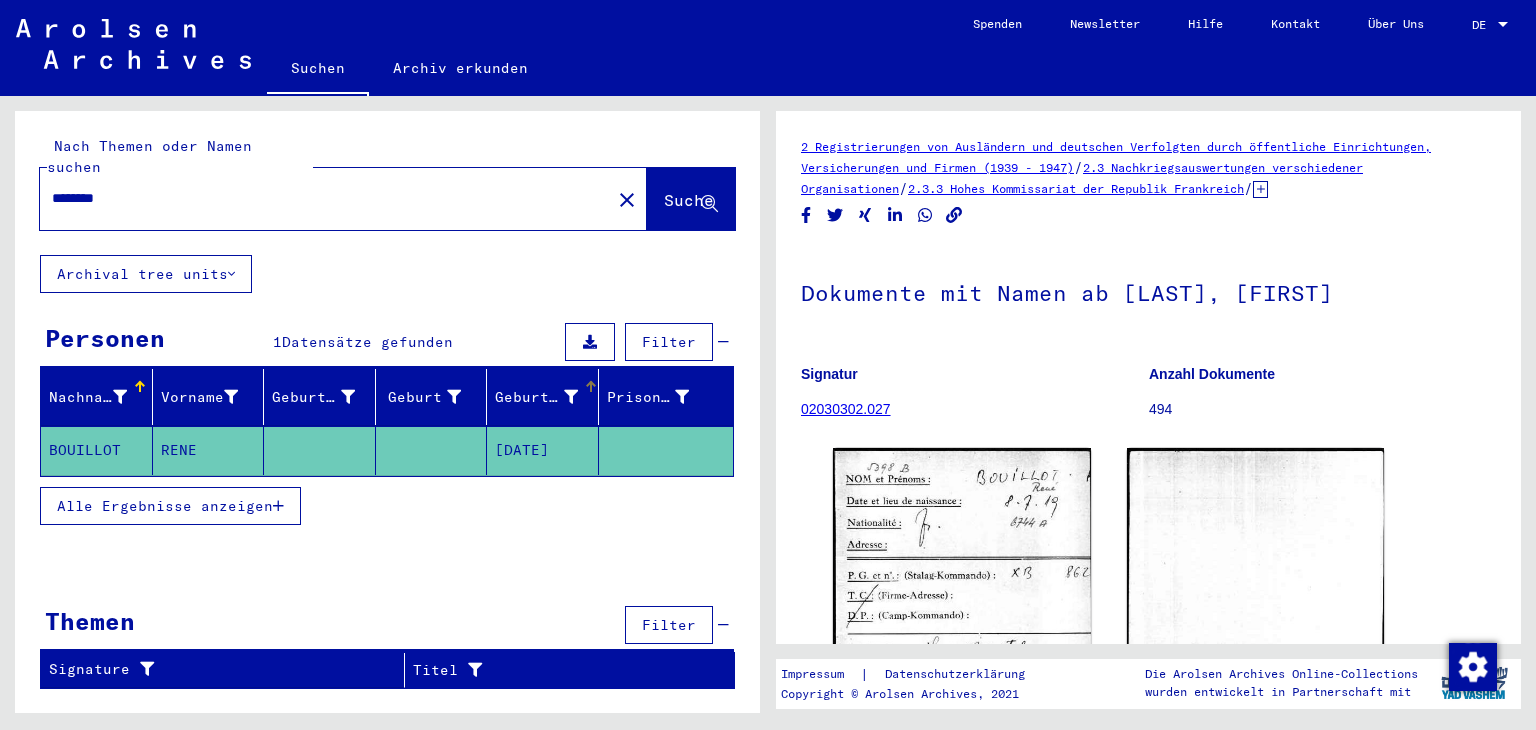 click on "Geburtsdatum" at bounding box center [536, 397] 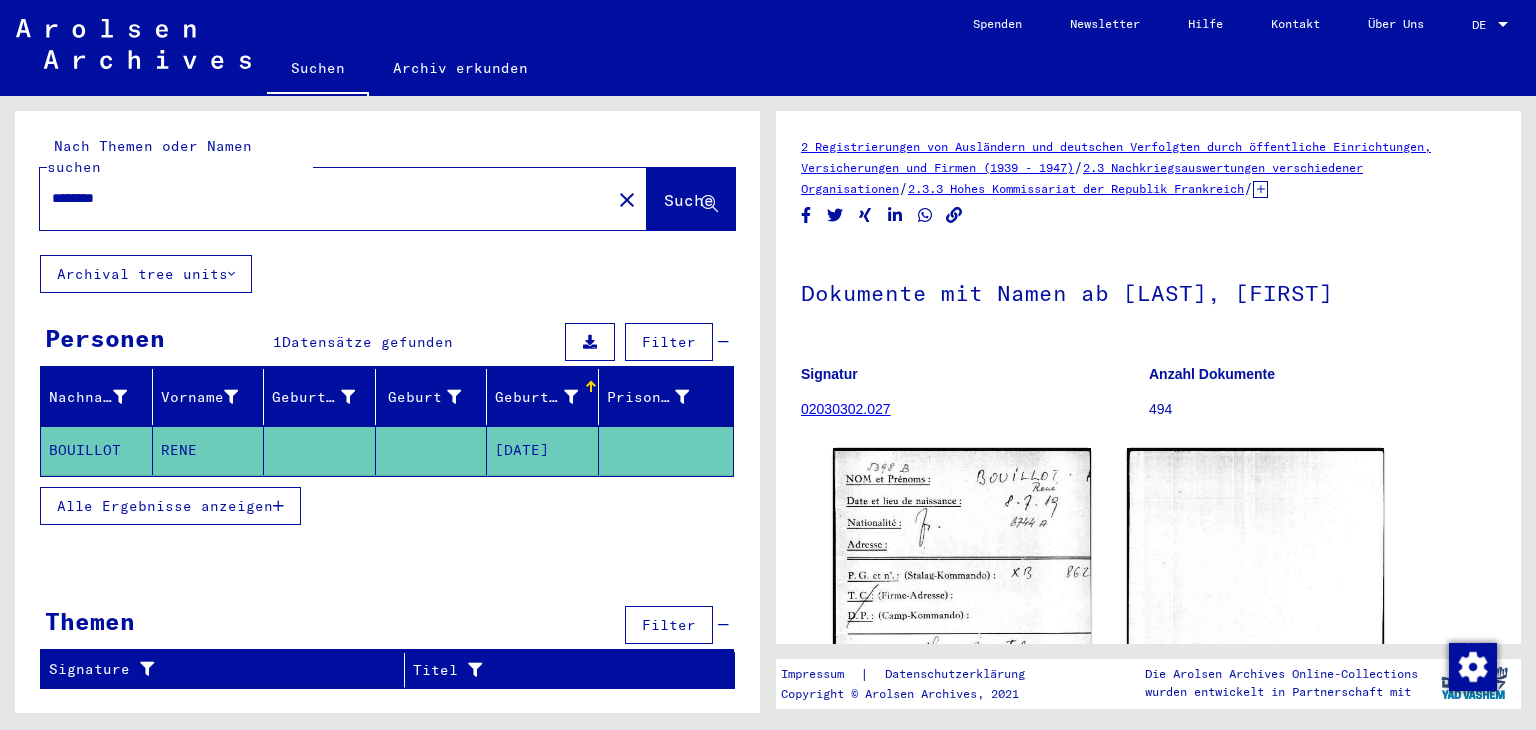 click on "[DATE]" 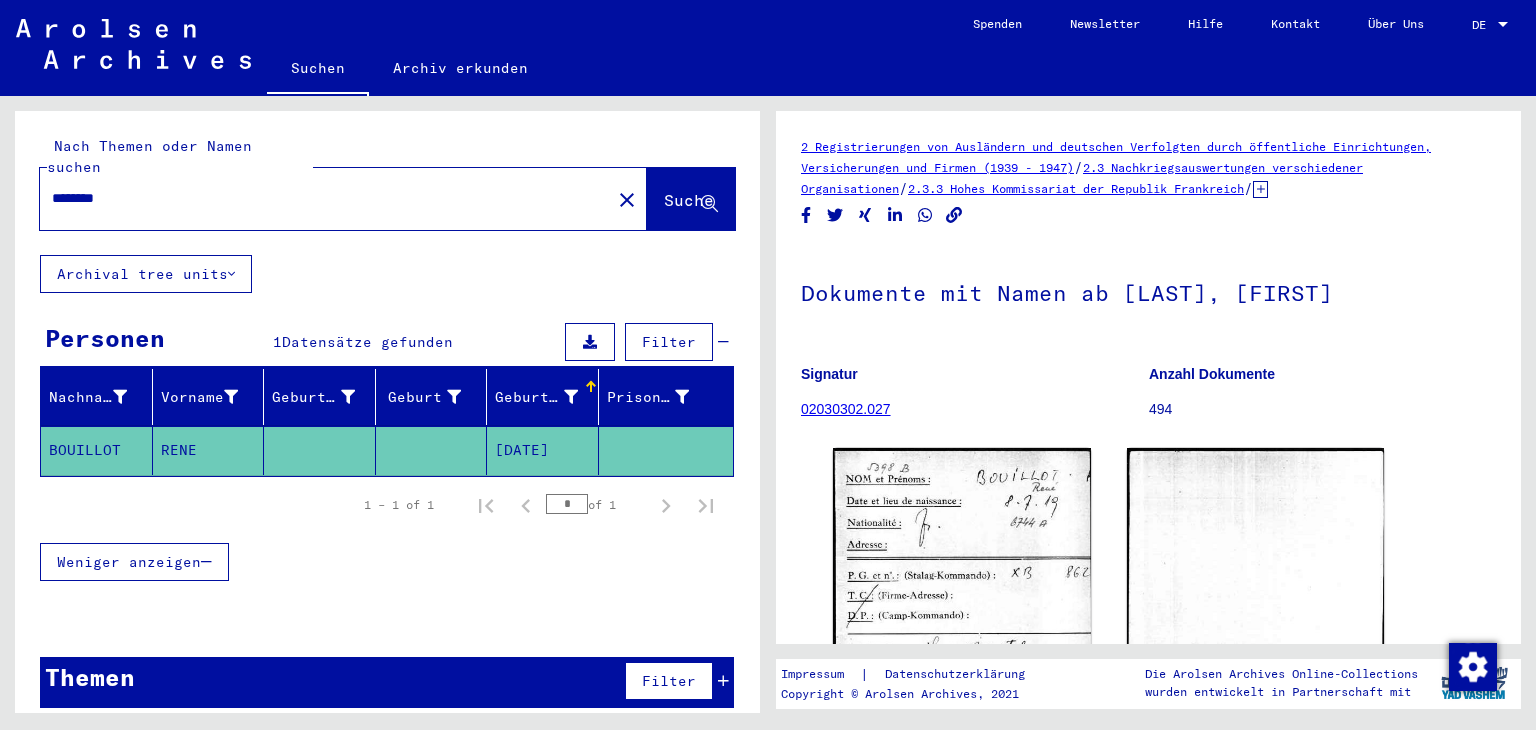 click on "Geburtsdatum" at bounding box center (539, 397) 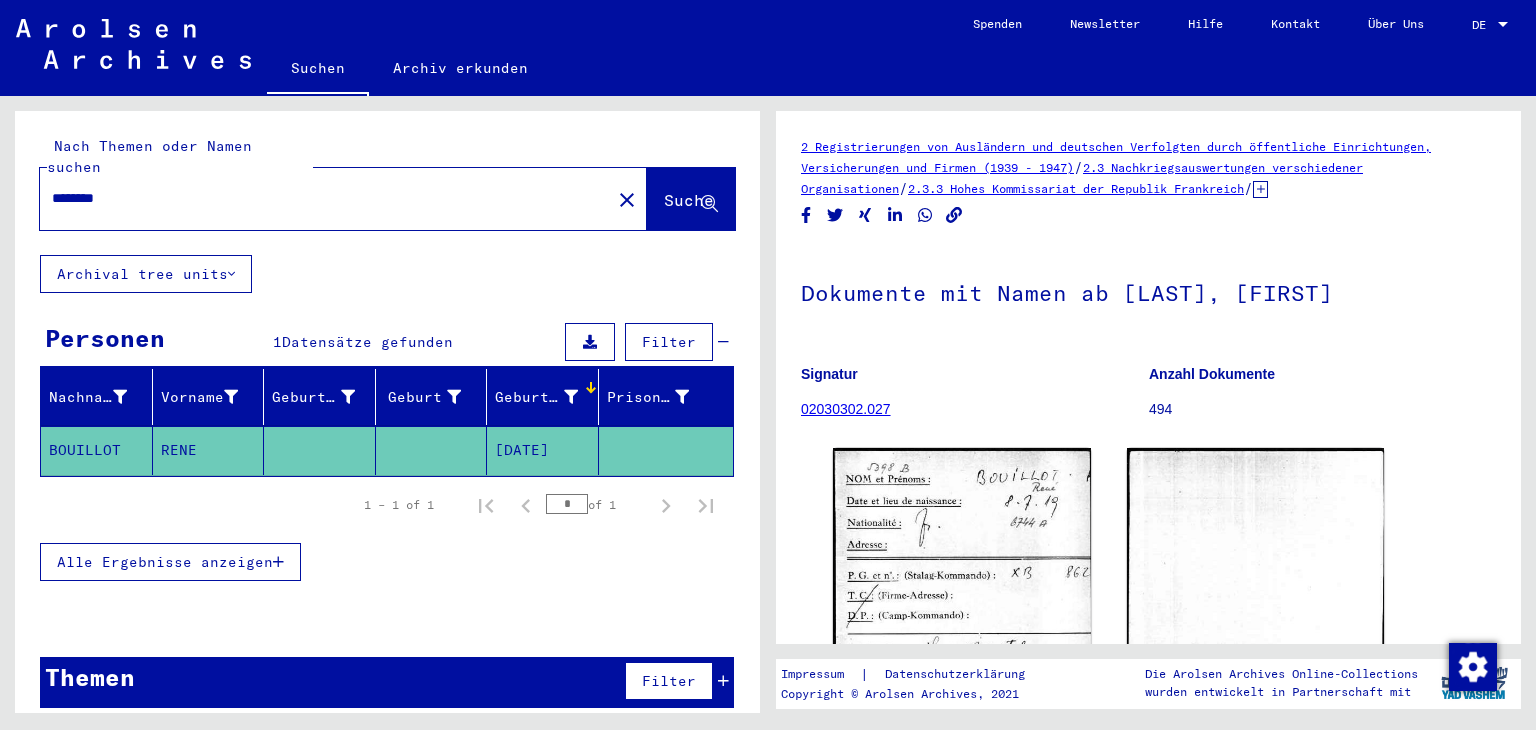 click on "BOUILLOT" 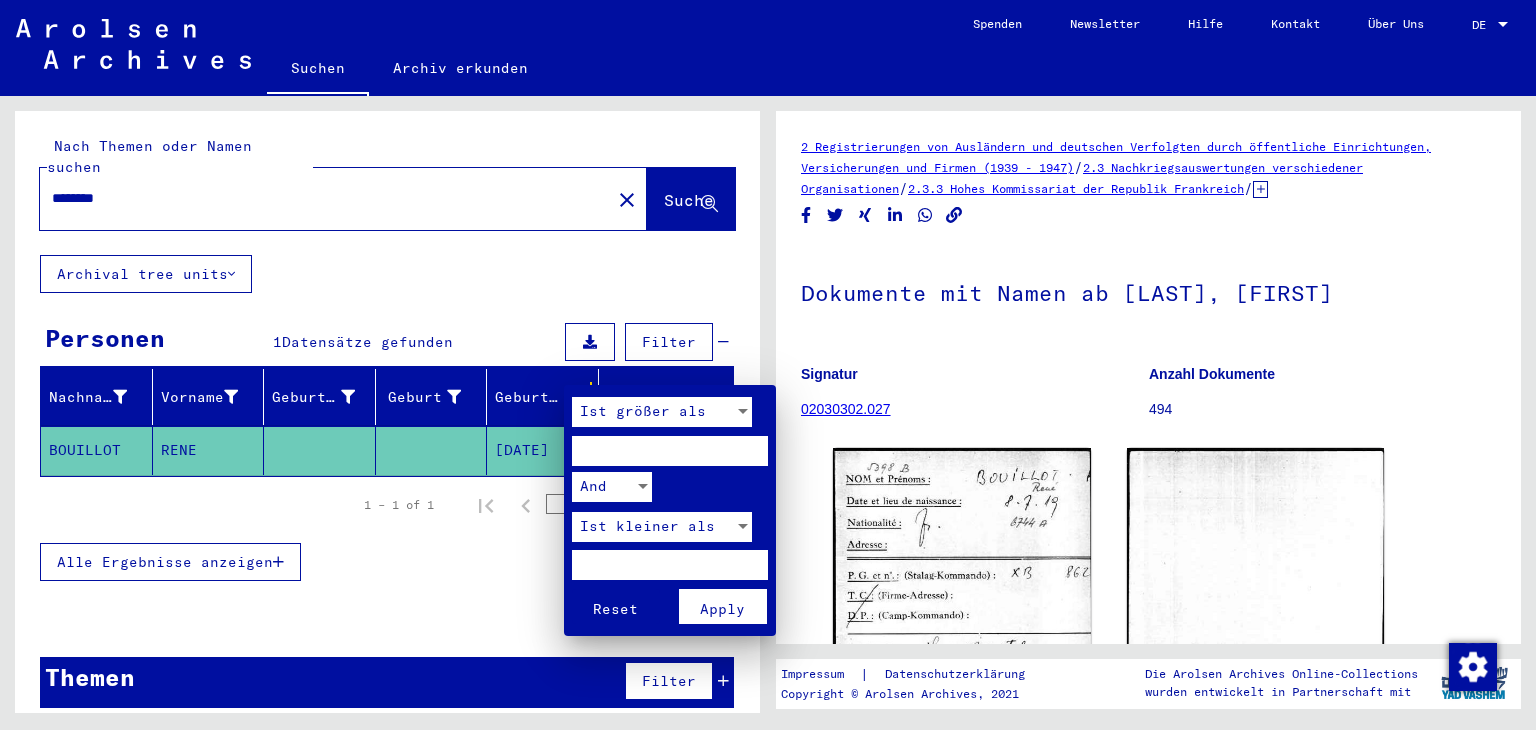 click at bounding box center (768, 365) 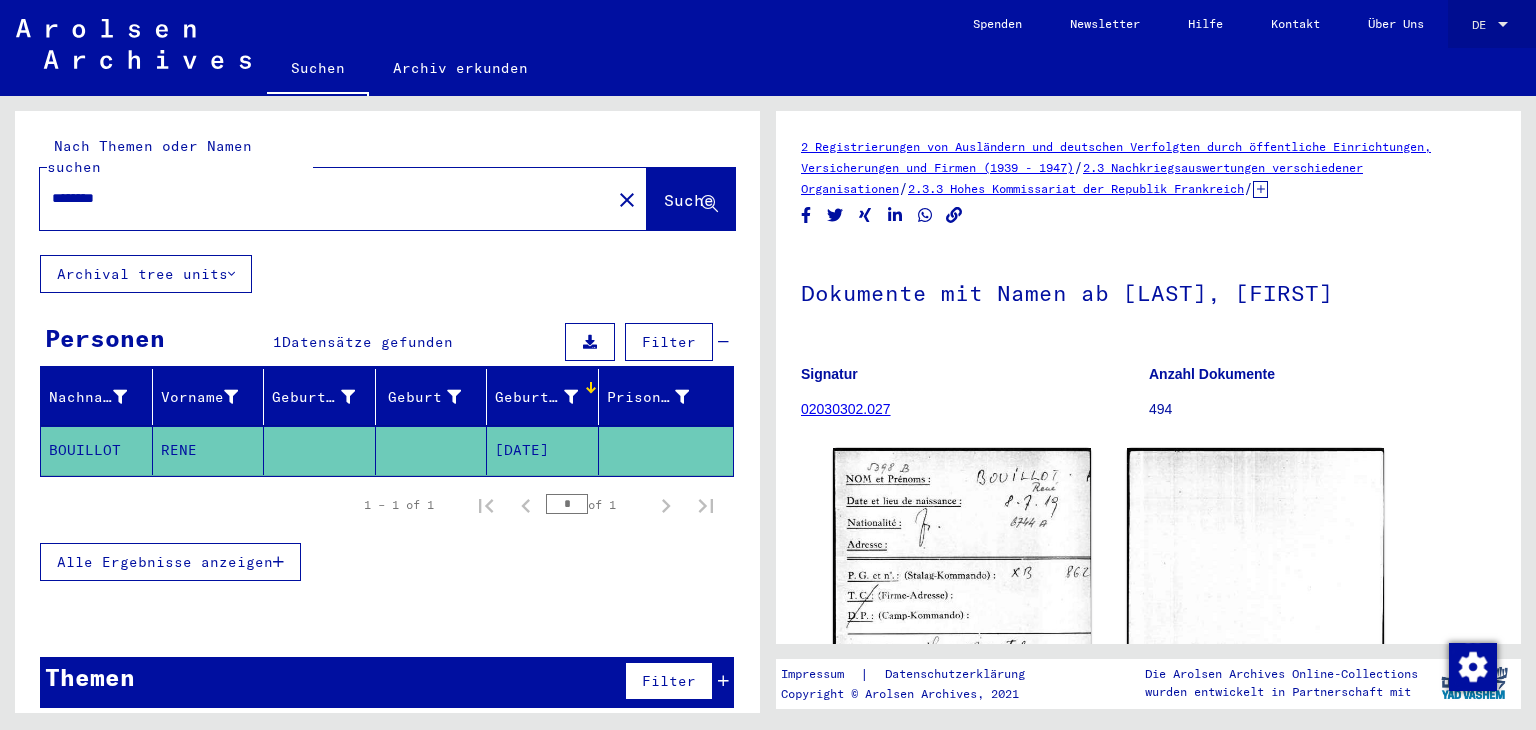 click on "DE" at bounding box center [1483, 25] 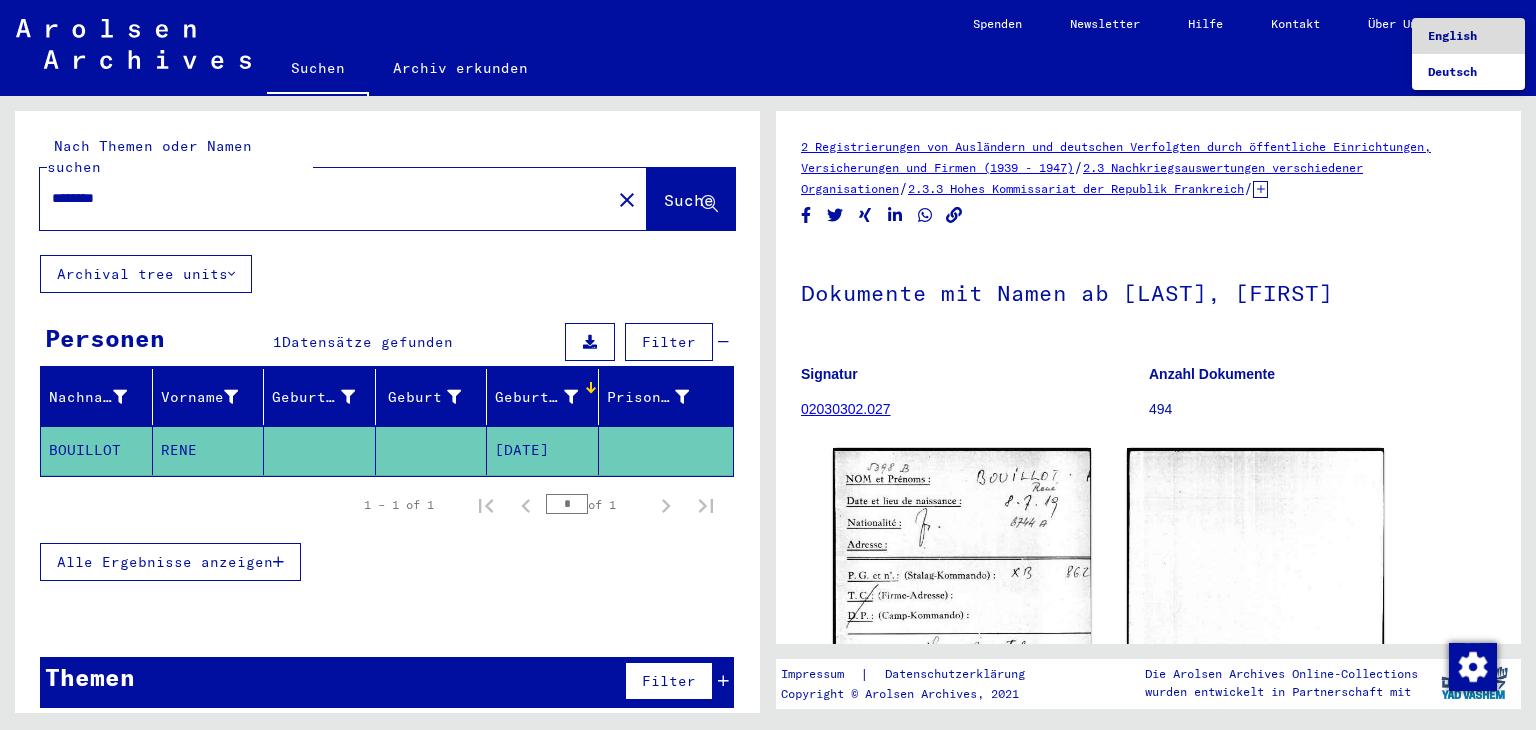 click on "English" at bounding box center (1452, 35) 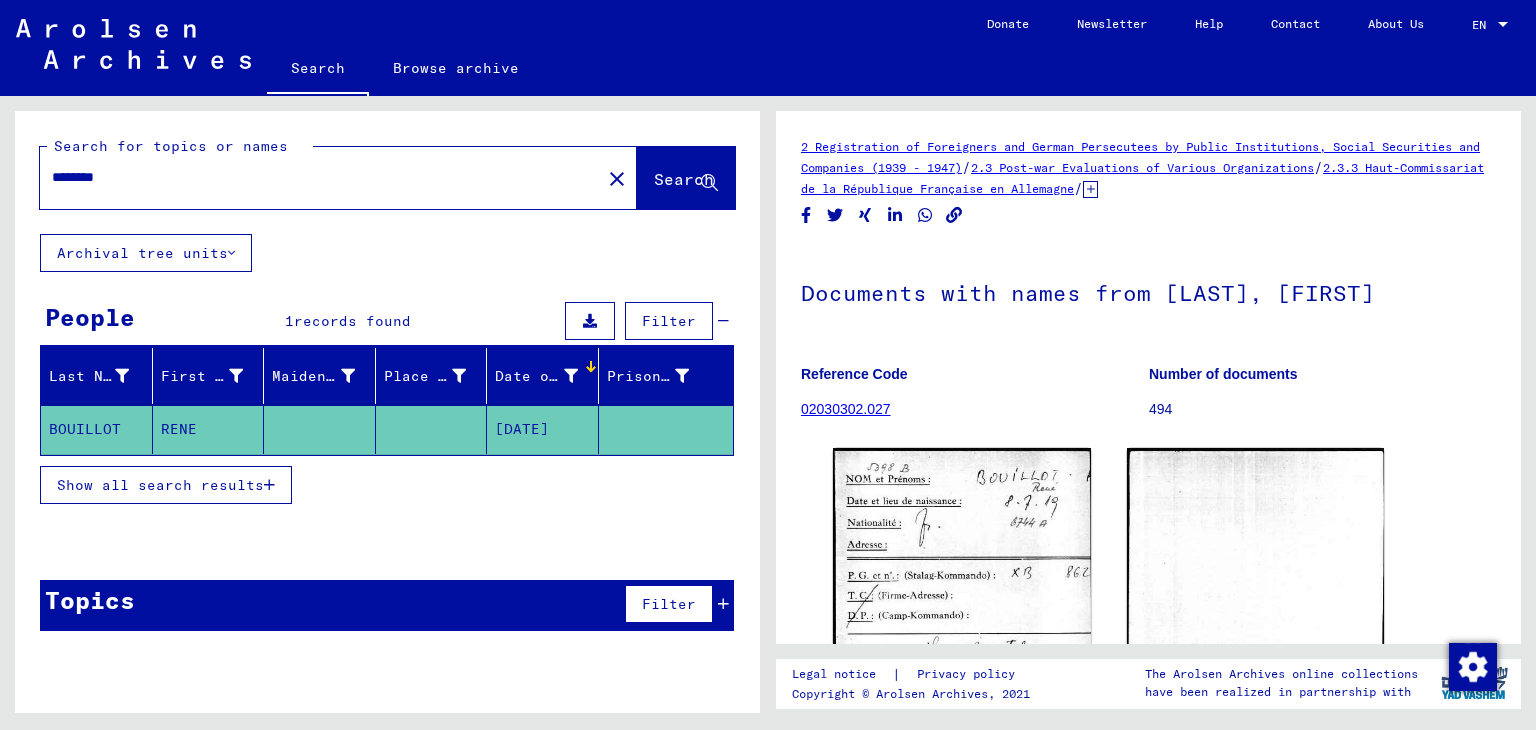 click at bounding box center (571, 376) 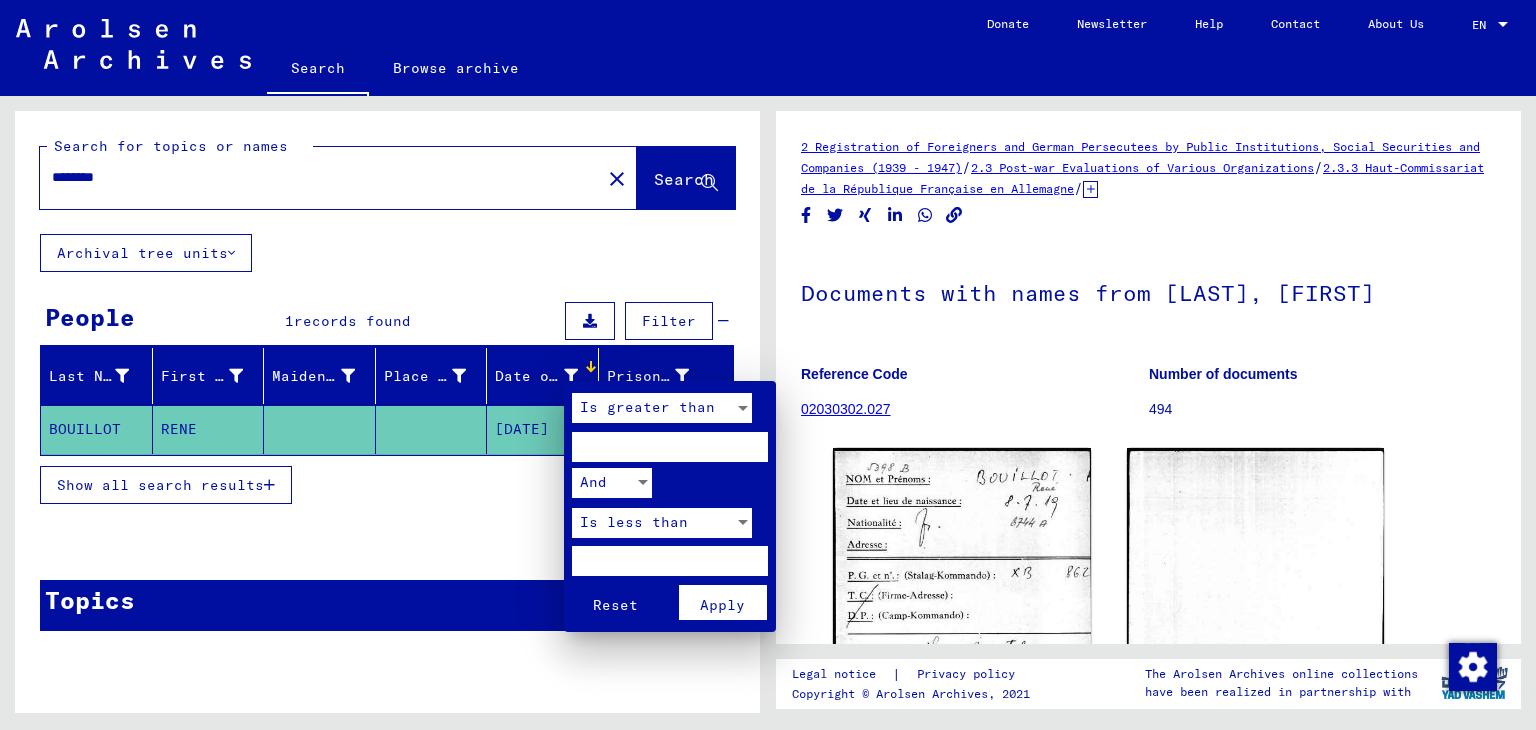 click at bounding box center (768, 365) 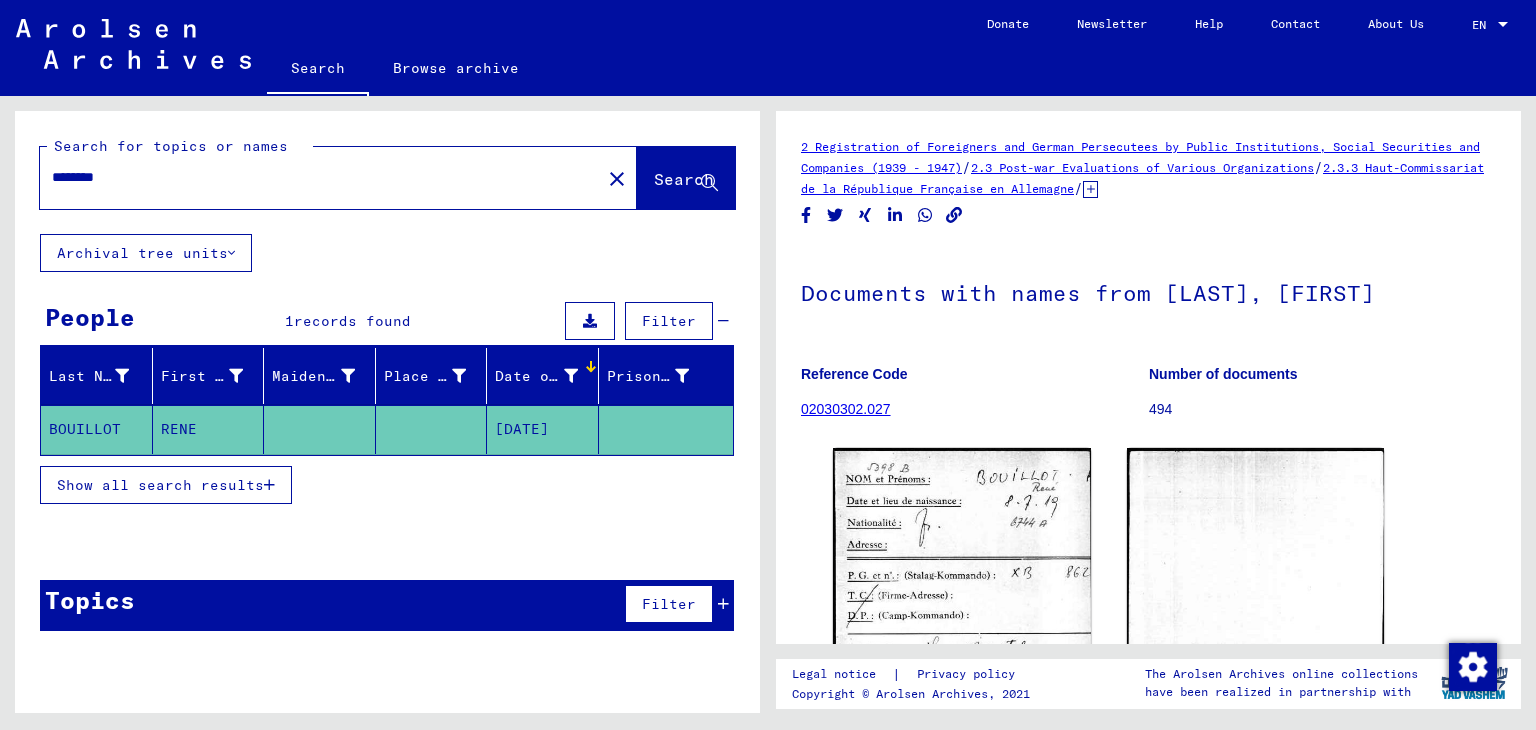 click at bounding box center [591, 366] 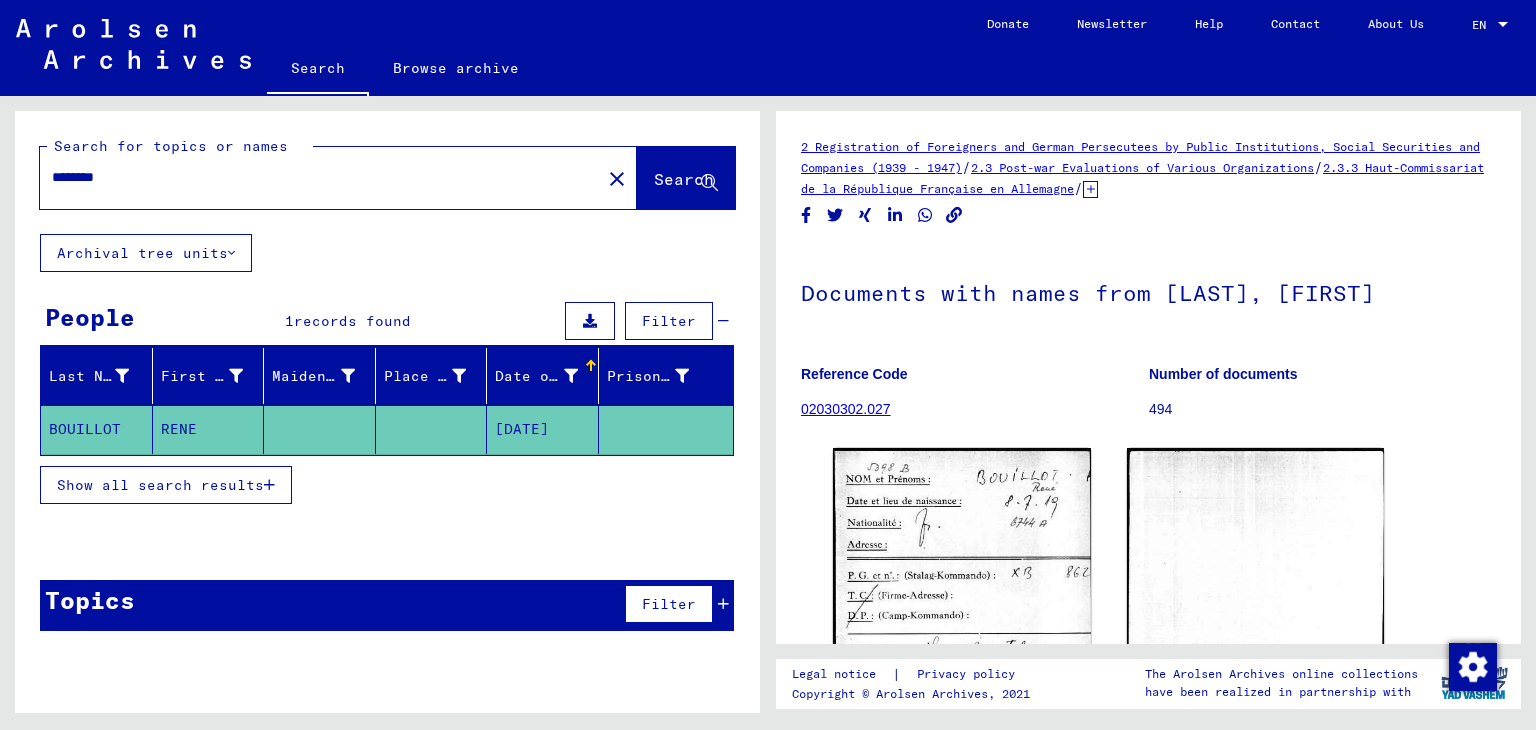 click on "Show all search results" at bounding box center [166, 485] 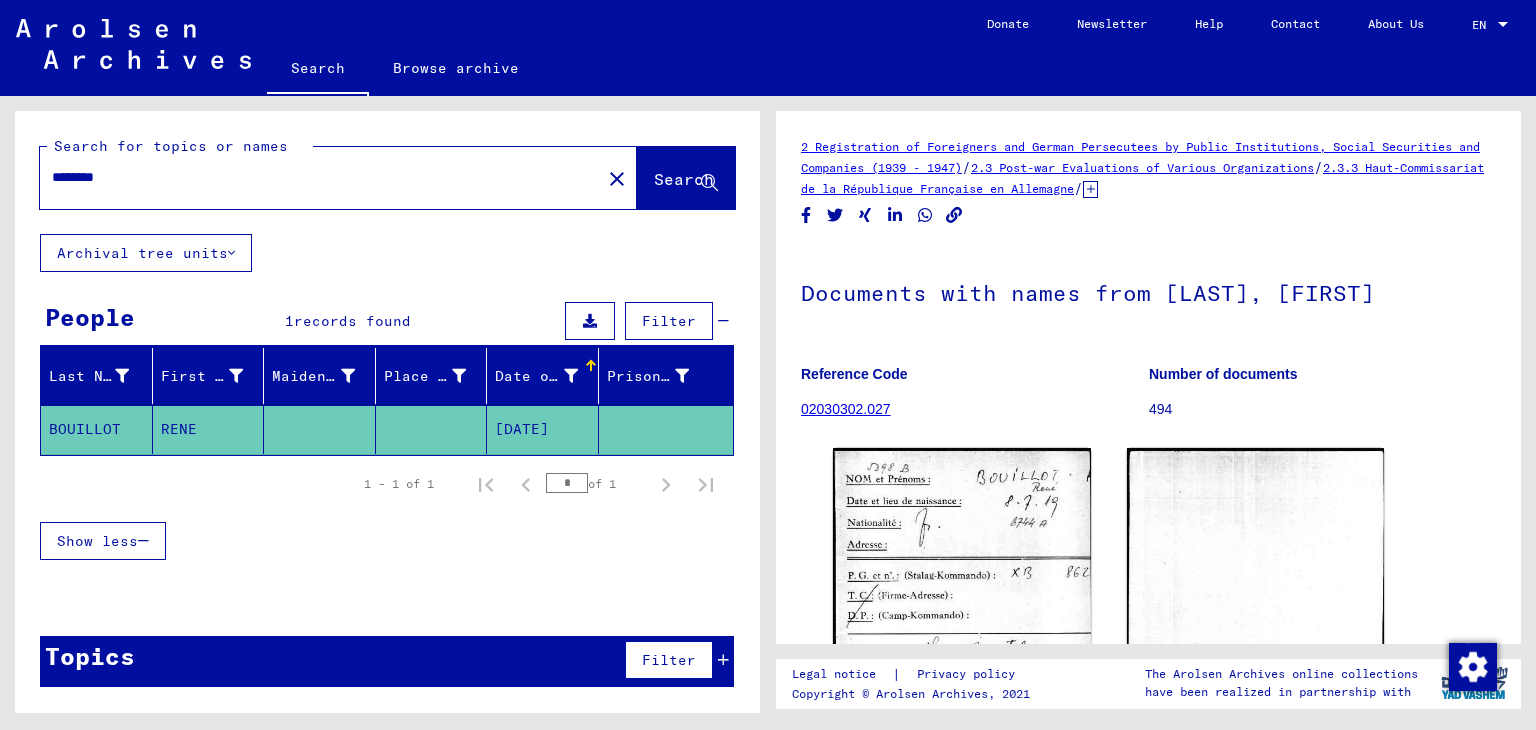 click at bounding box center (571, 376) 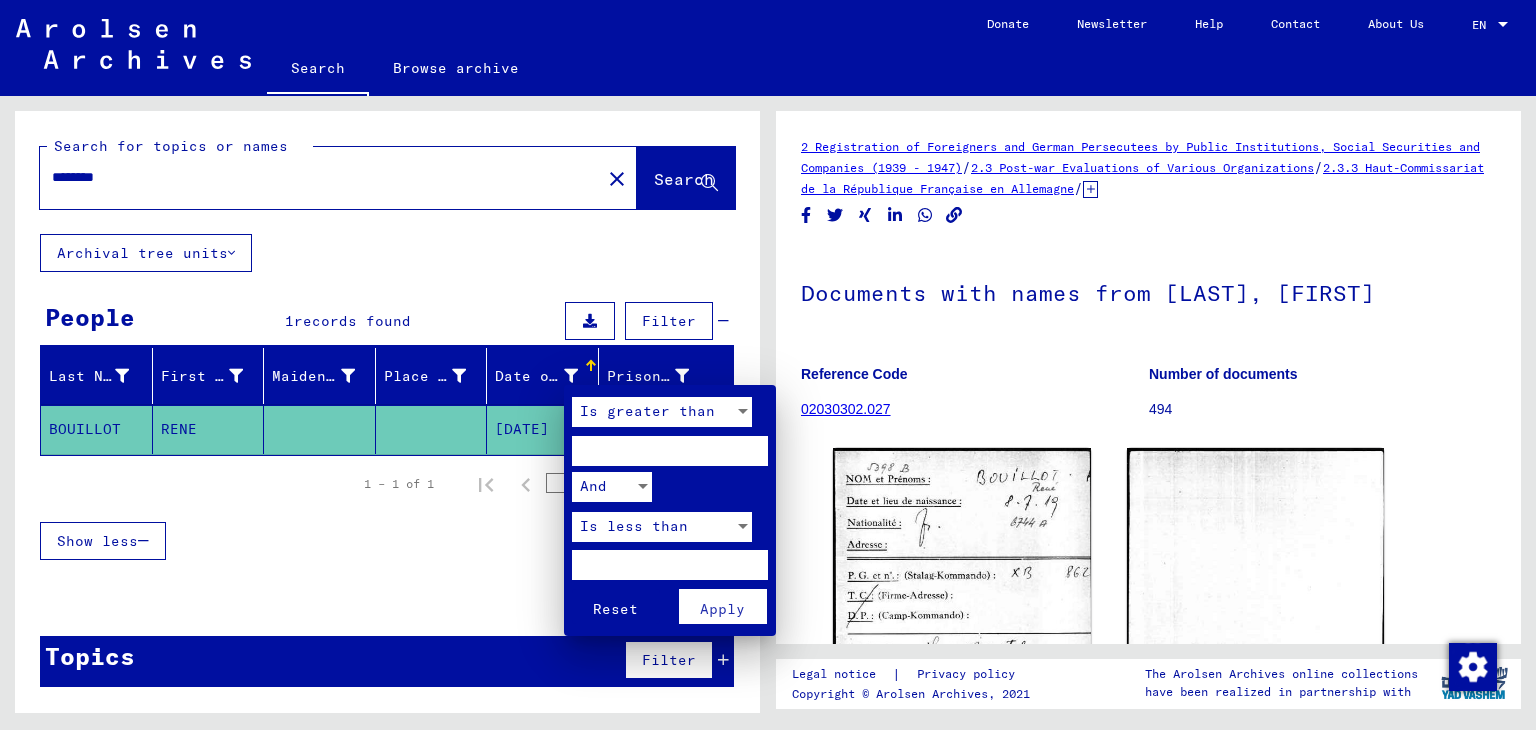 click at bounding box center [768, 365] 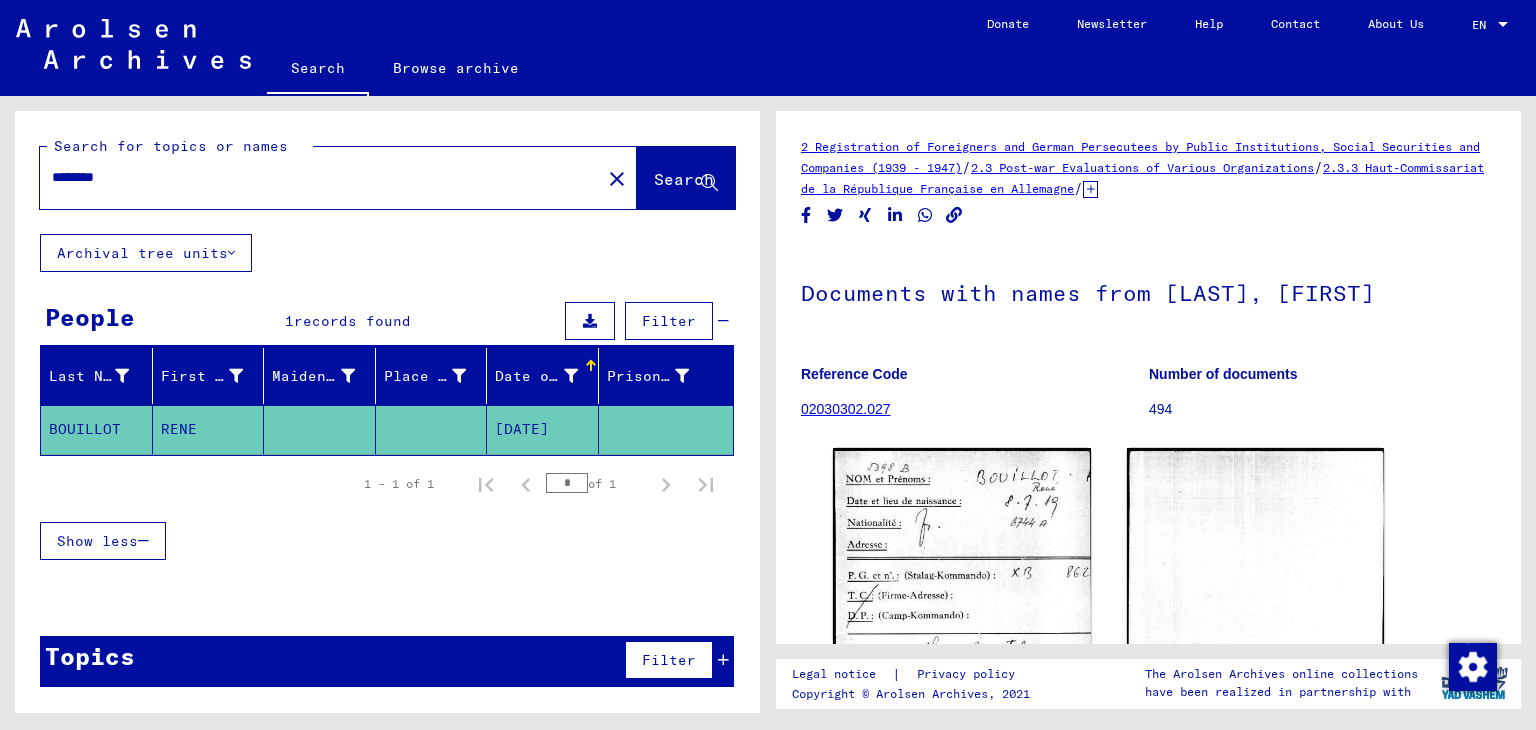 click on "Date of Birth" at bounding box center [536, 376] 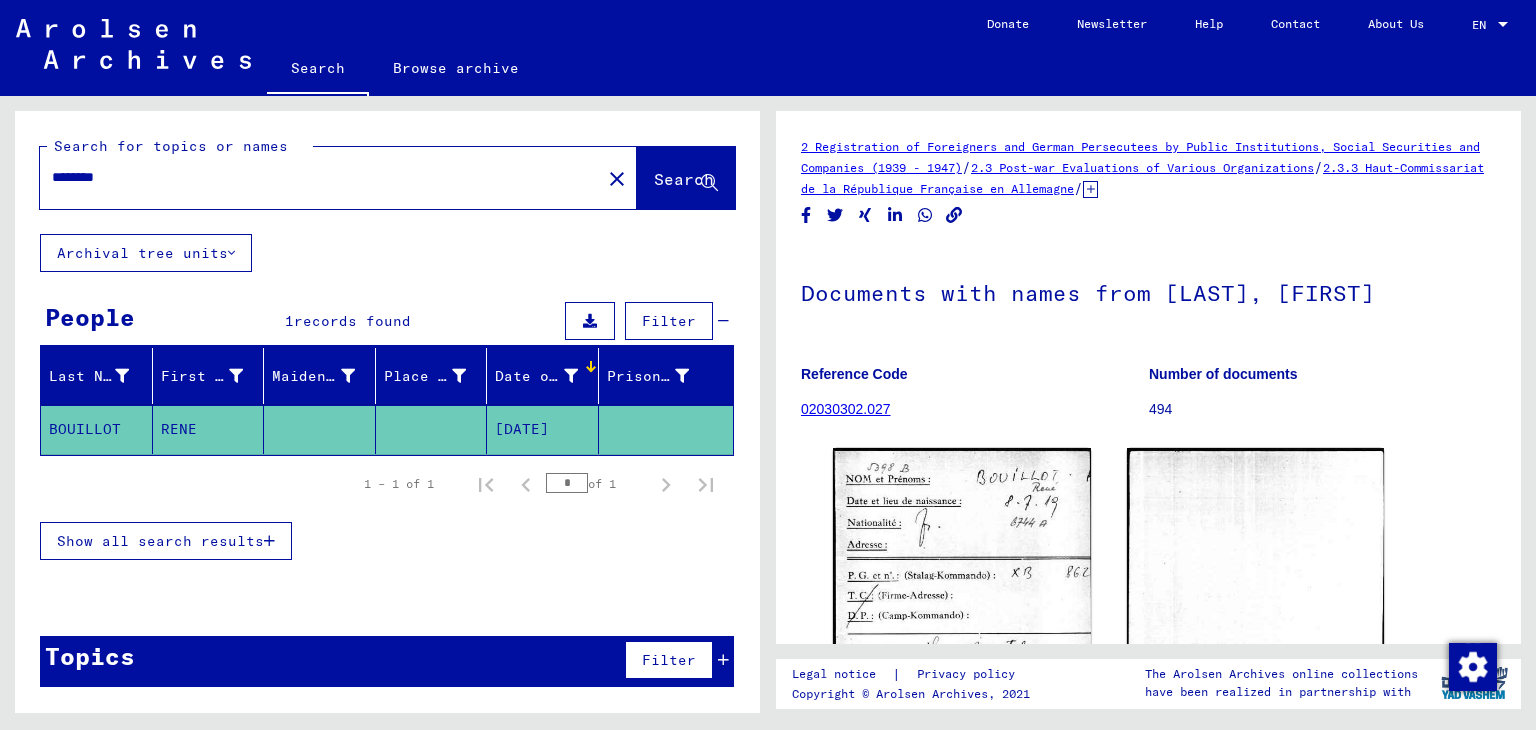click at bounding box center [591, 366] 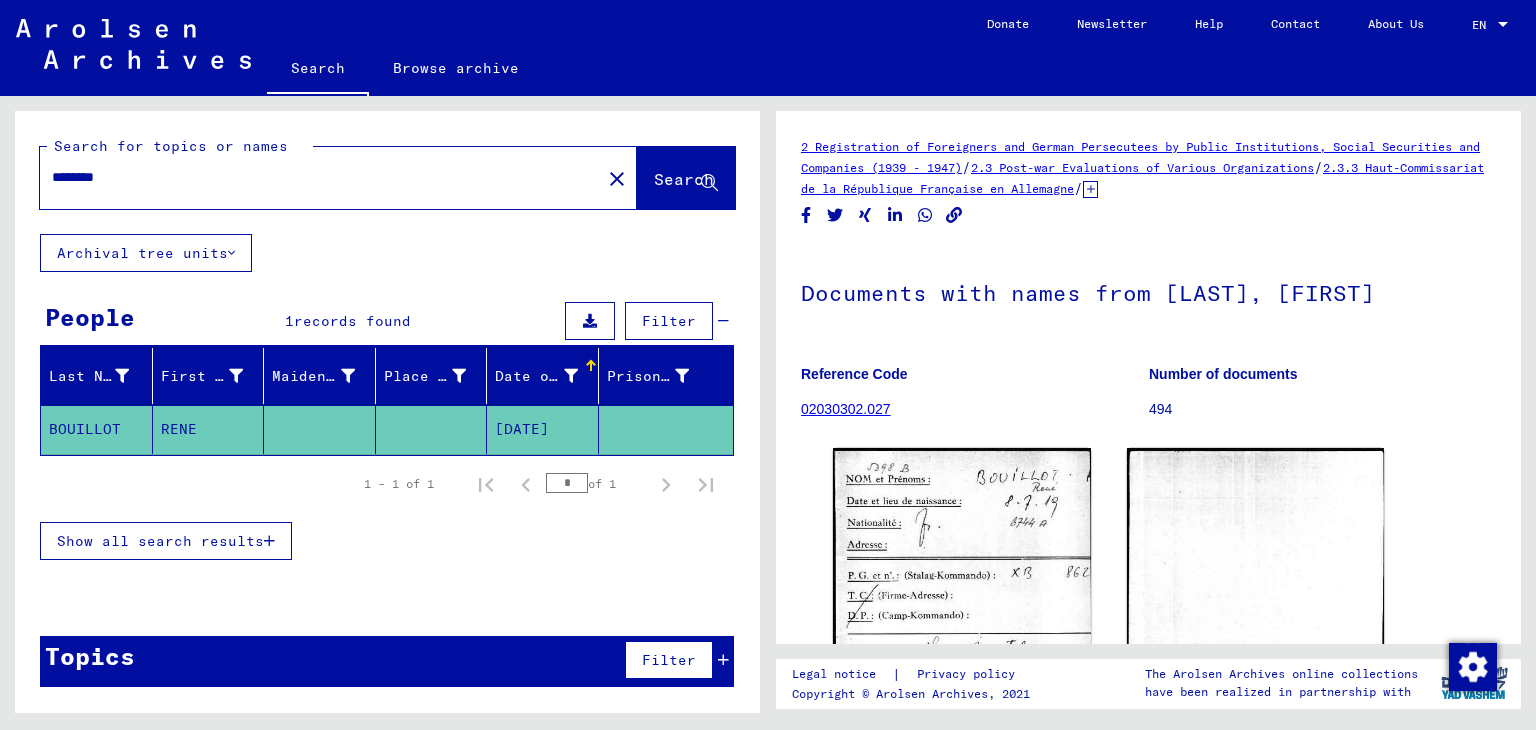 click on "[DATE]" 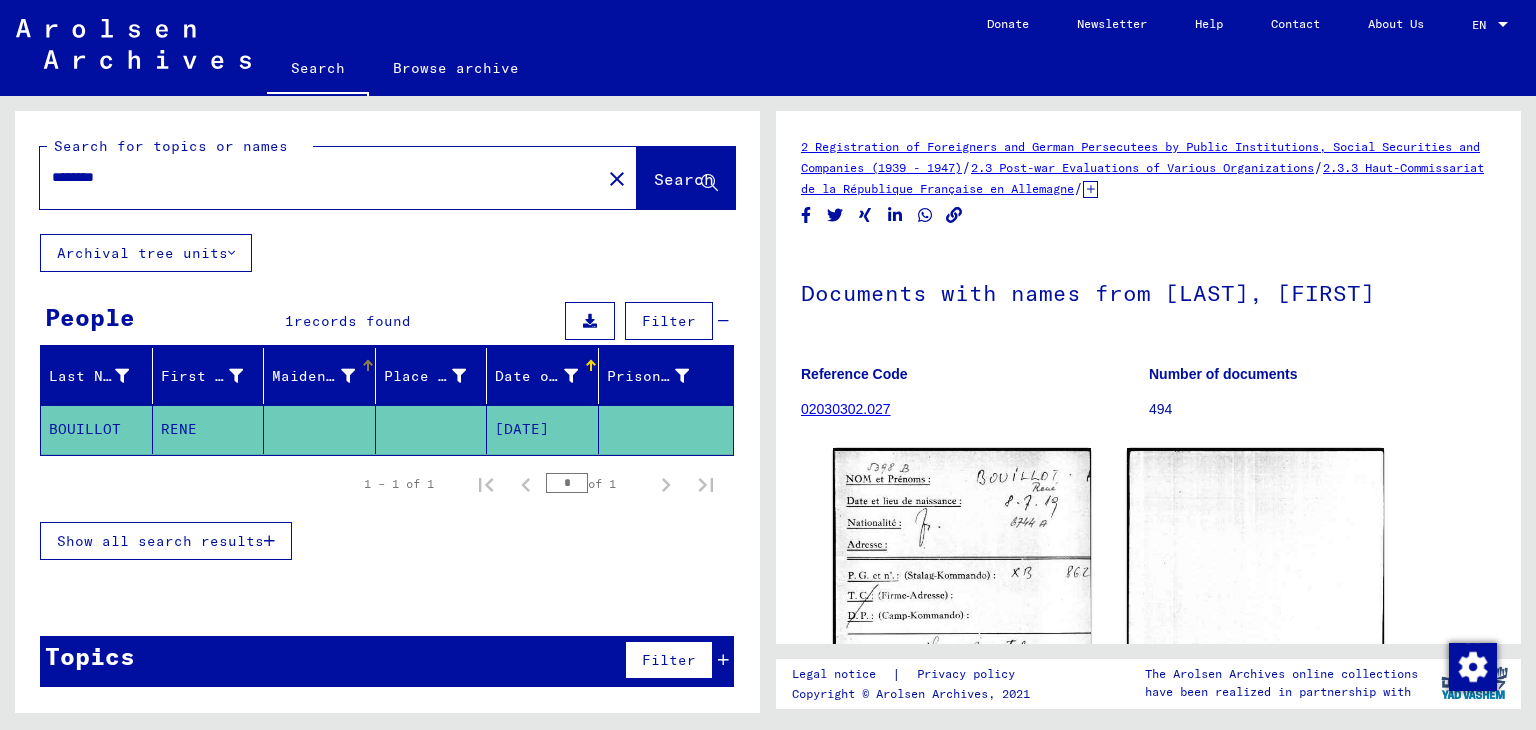 click on "Maiden Name" at bounding box center (313, 376) 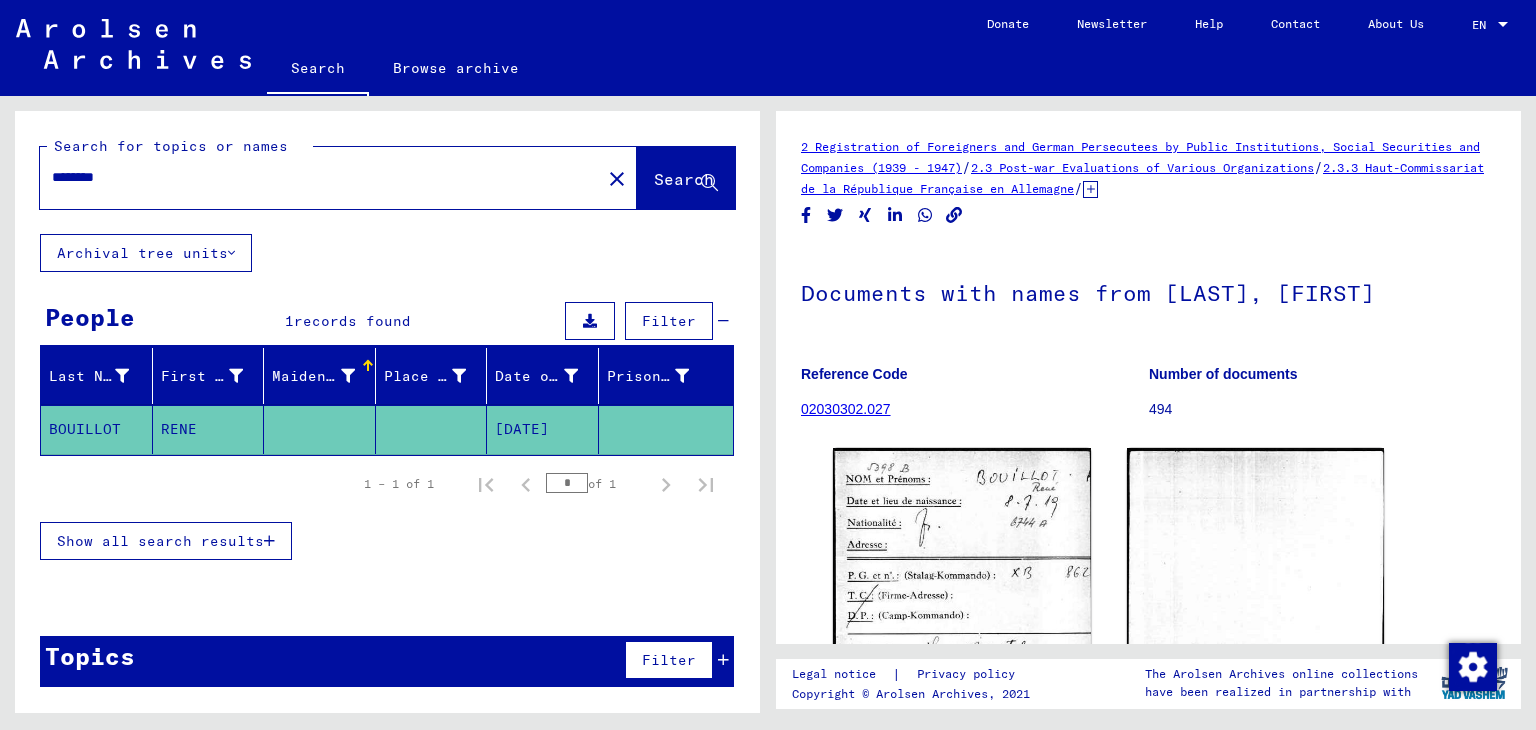 click on "Maiden Name" at bounding box center (313, 376) 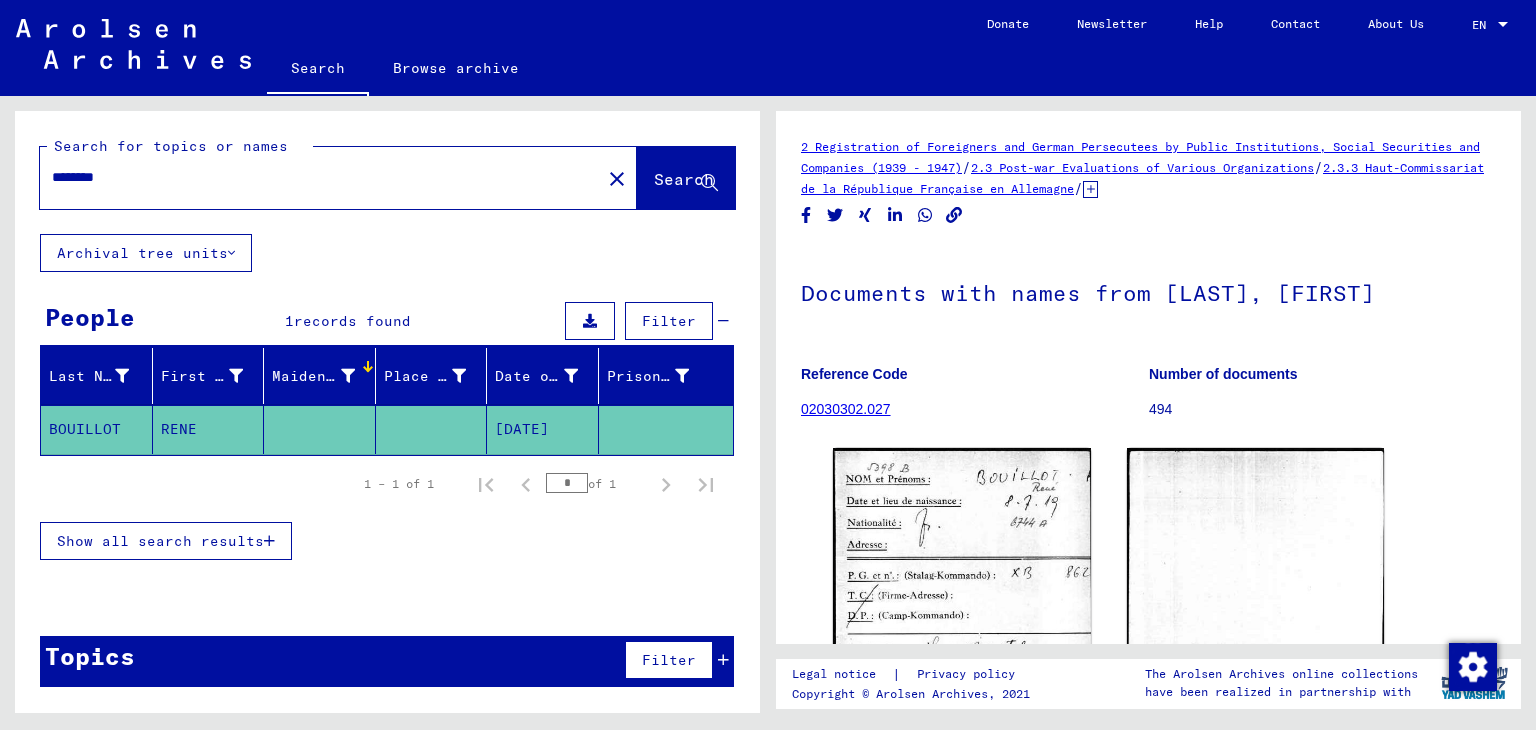 click on "Archival tree units" 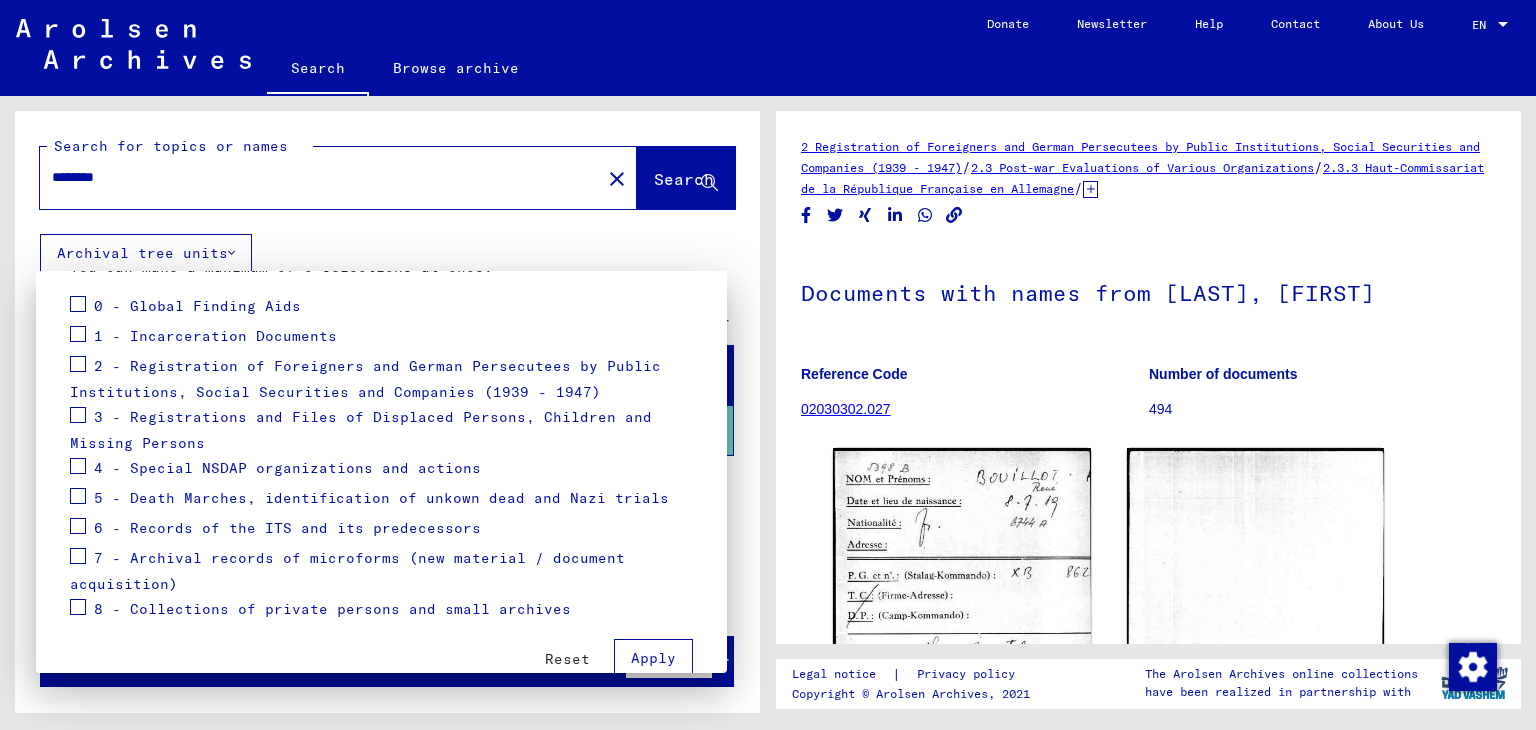 scroll, scrollTop: 0, scrollLeft: 0, axis: both 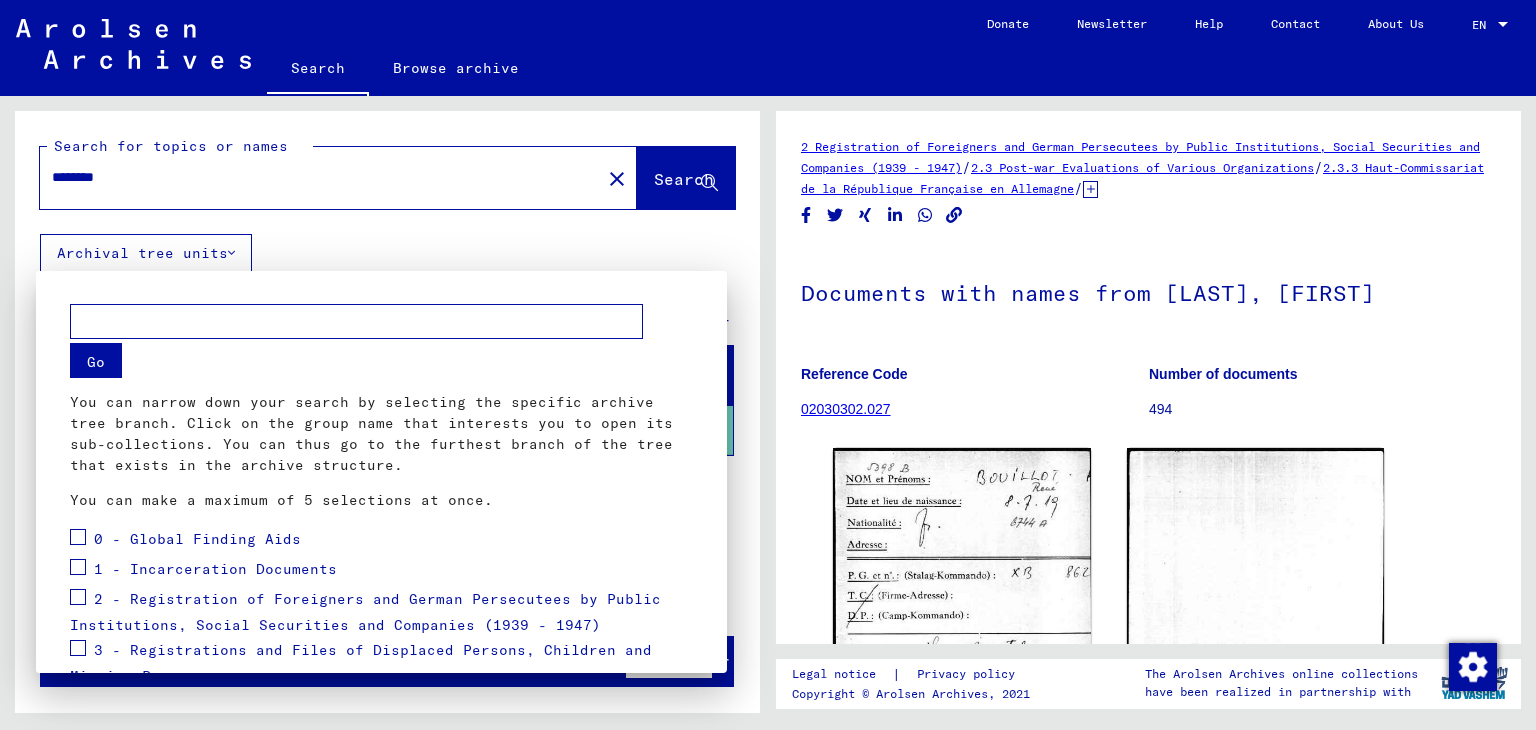 click at bounding box center [768, 365] 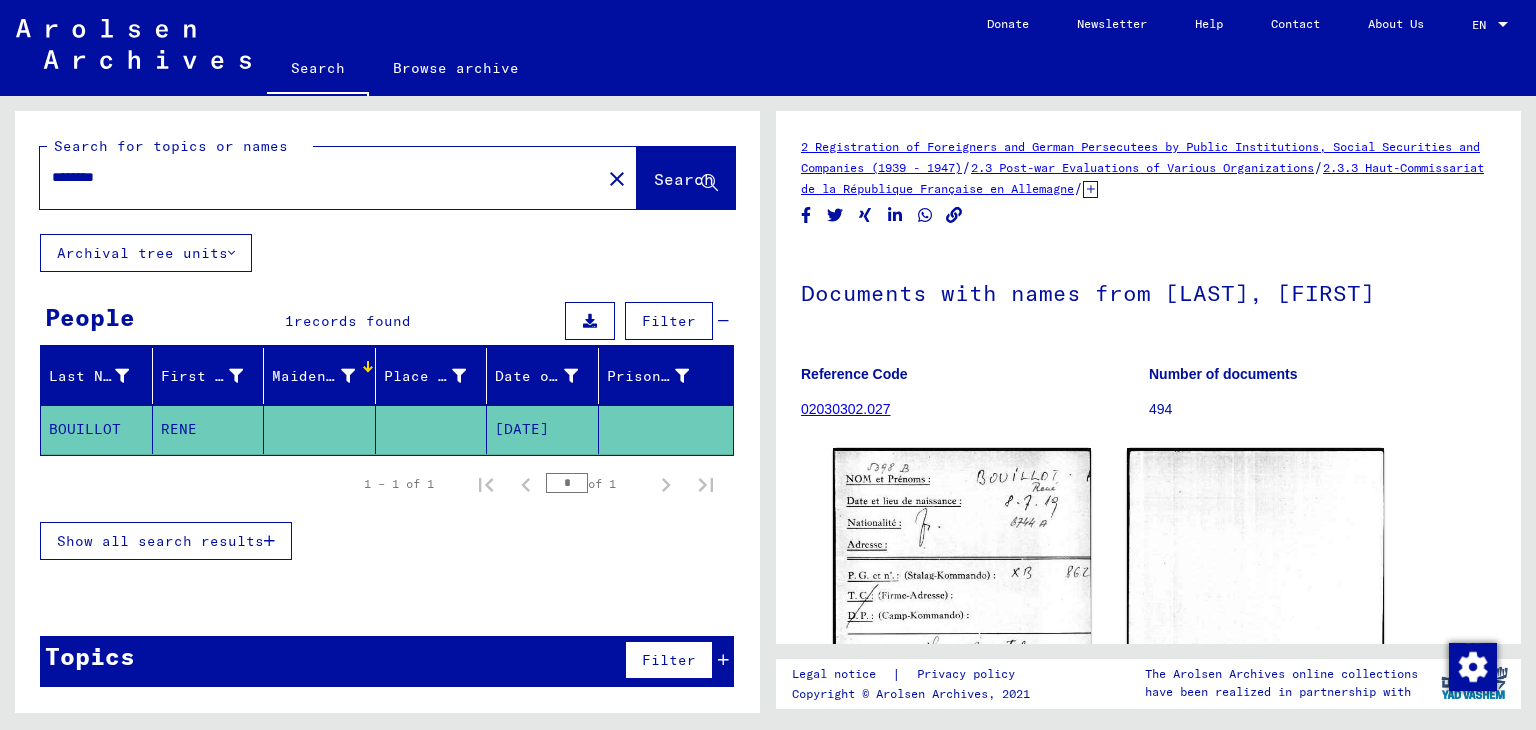 click on "Search" 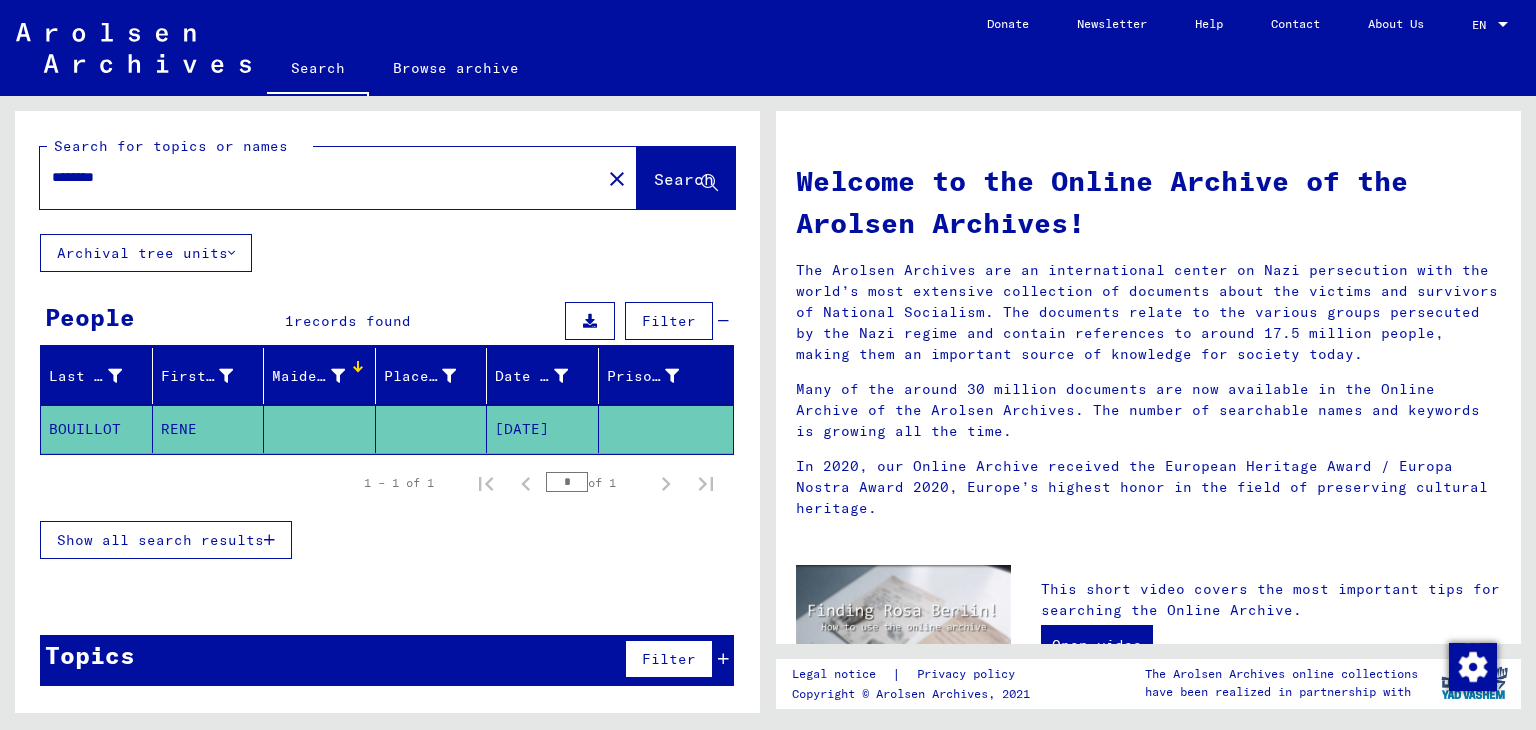 click on "********" at bounding box center [314, 177] 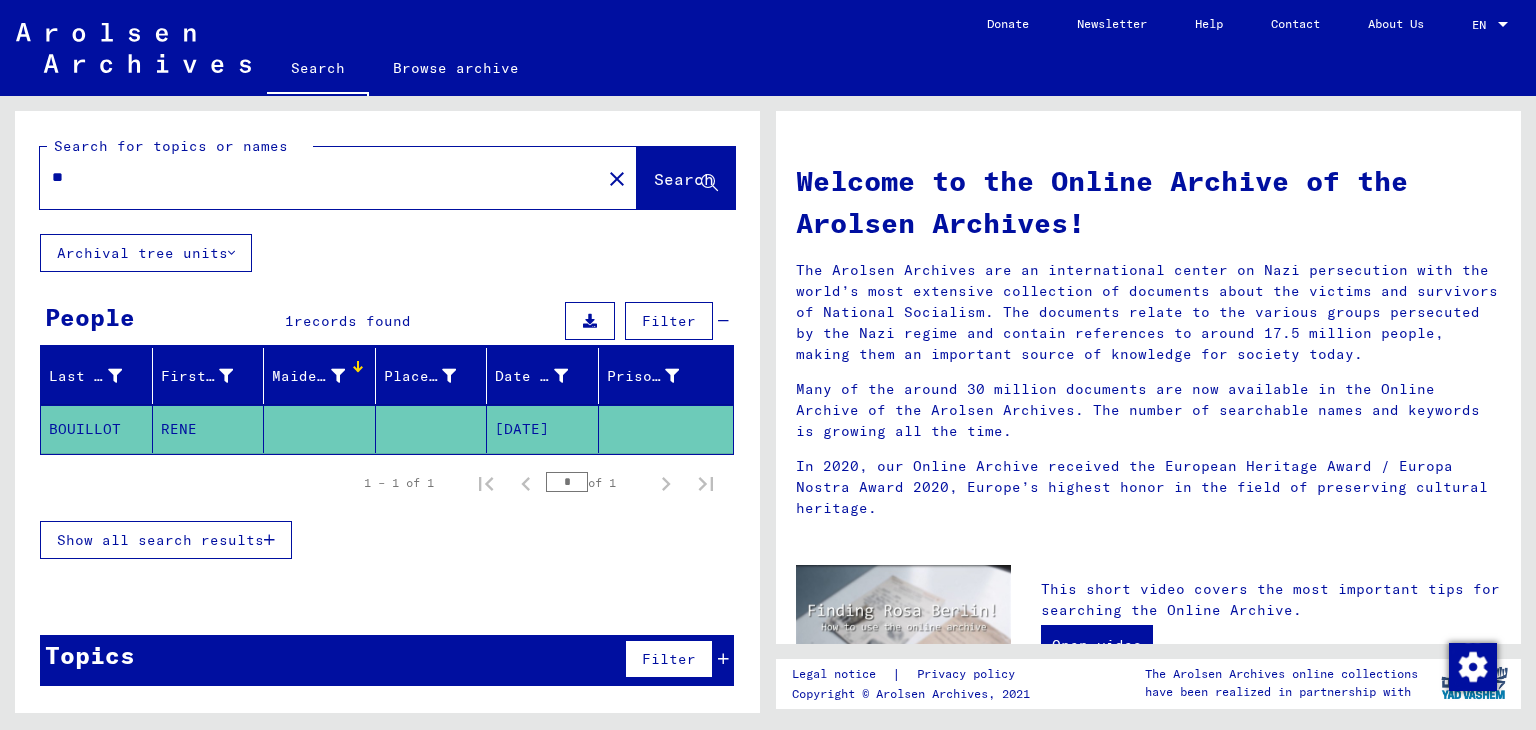 type on "*" 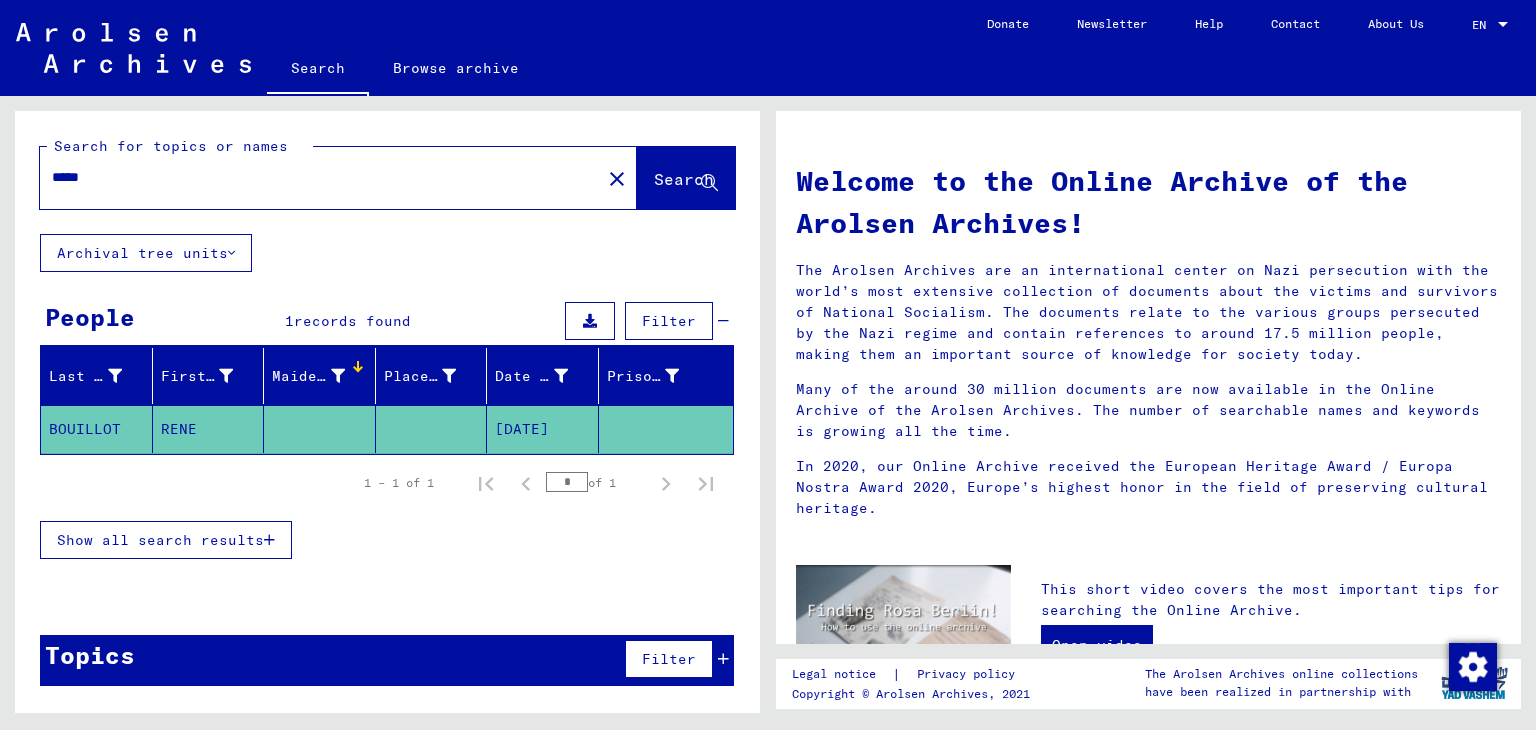 click on "Search" 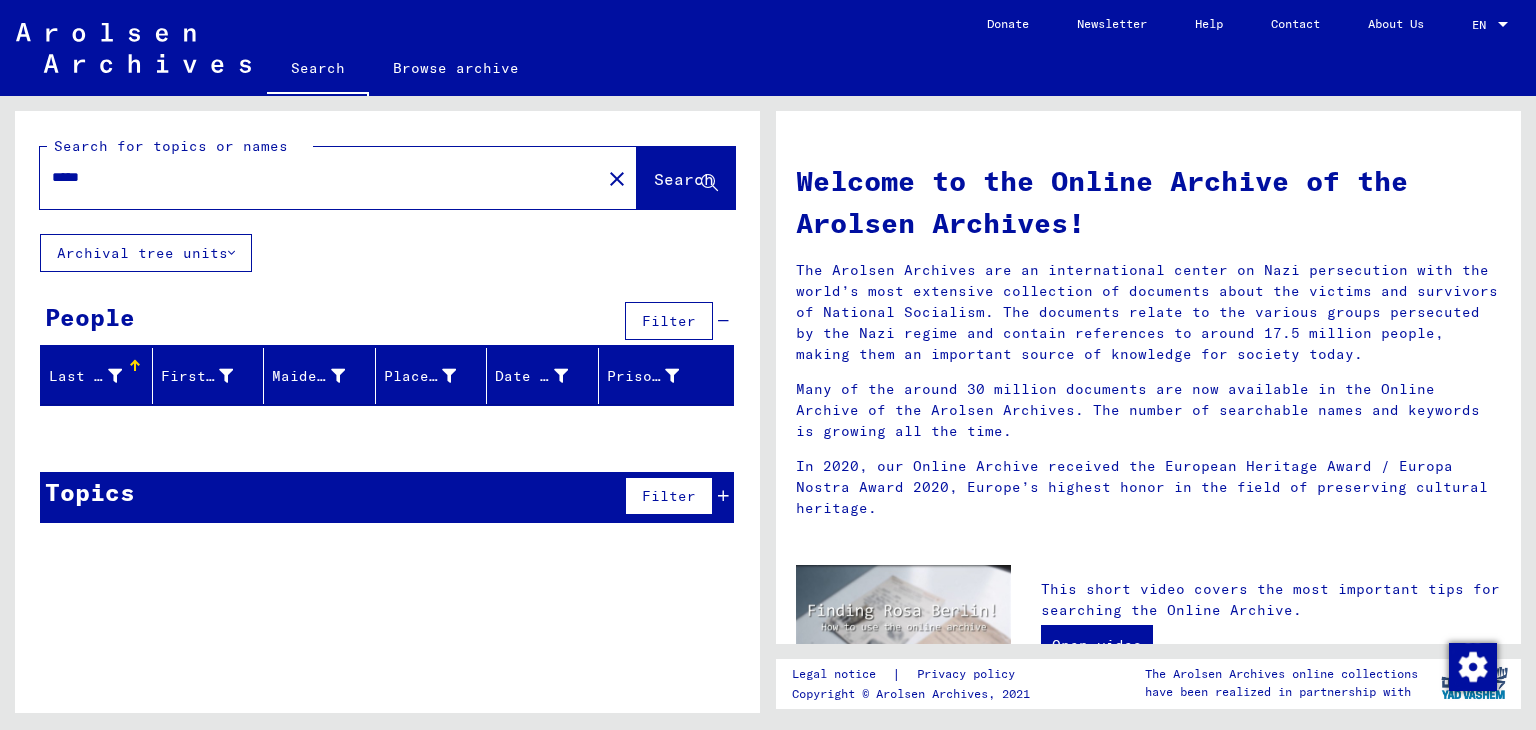 click on "*****" at bounding box center (314, 177) 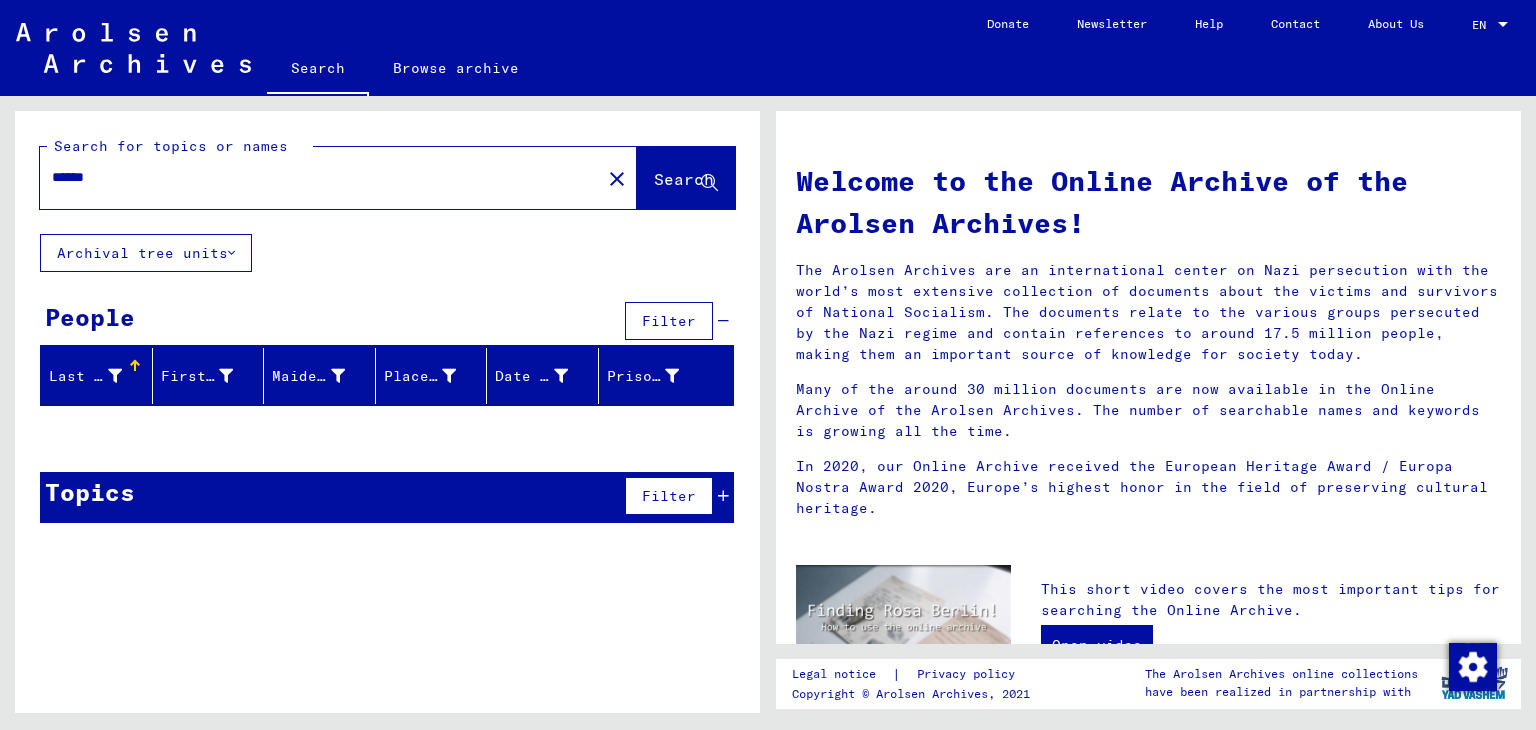 click on "Search" 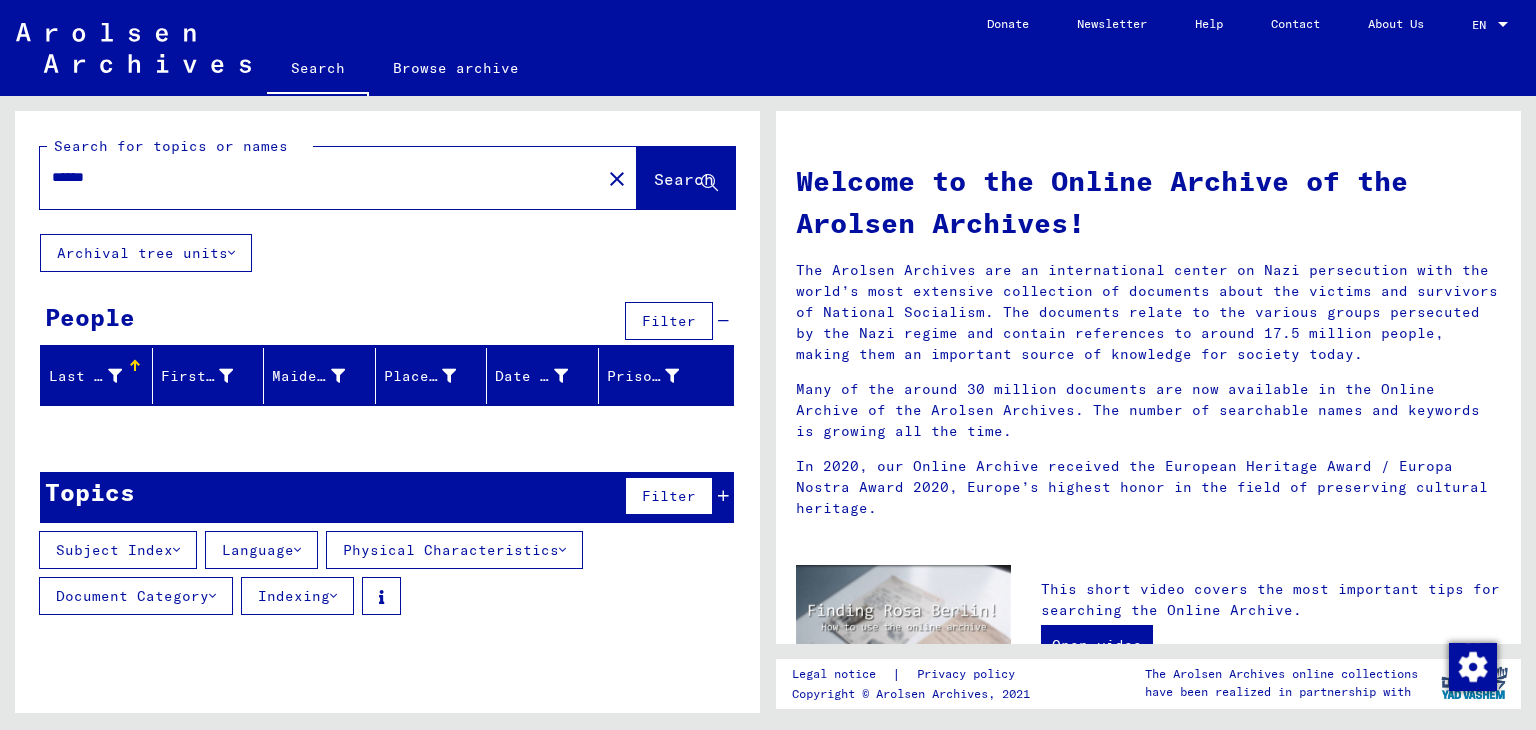 click on "Subject Index" at bounding box center [118, 550] 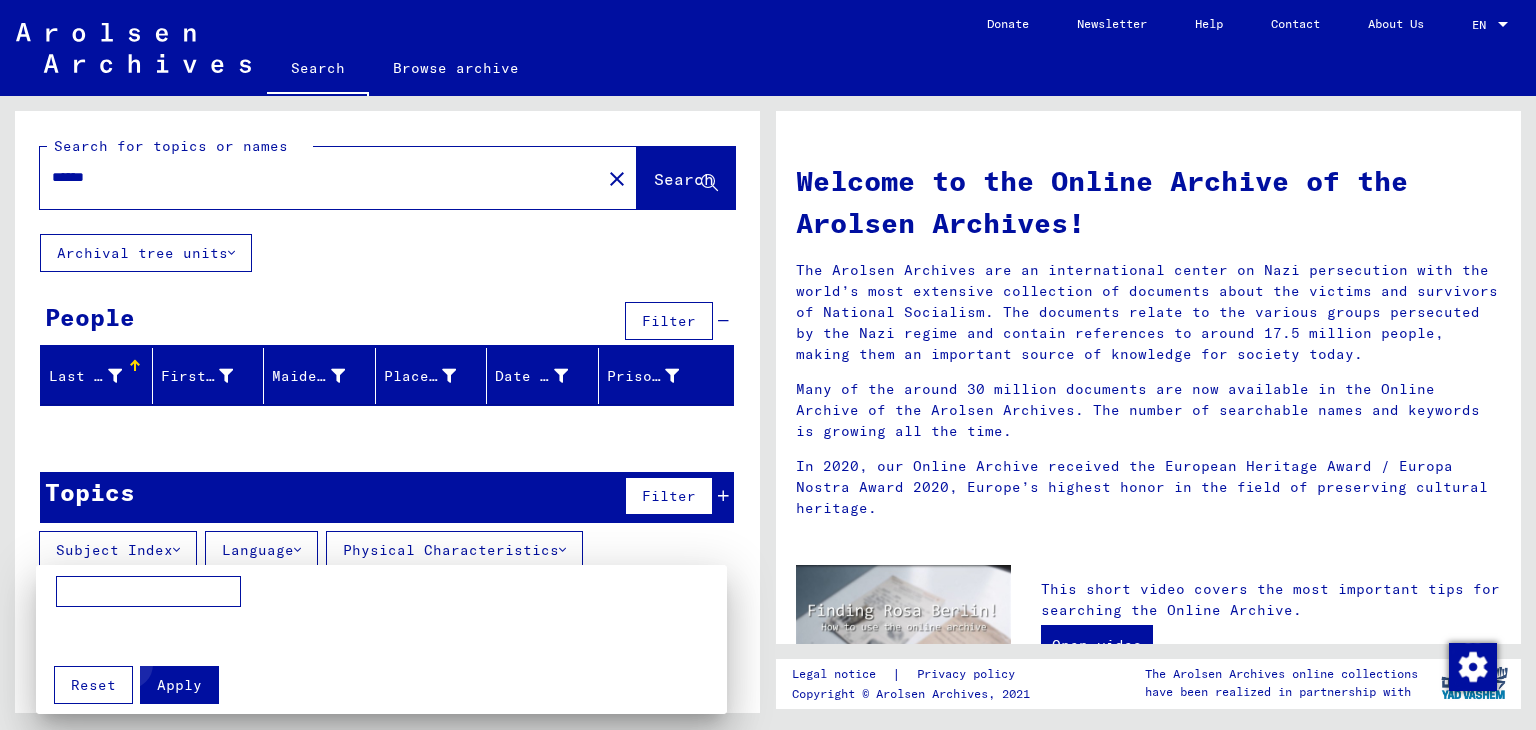 click on "Apply" at bounding box center [179, 685] 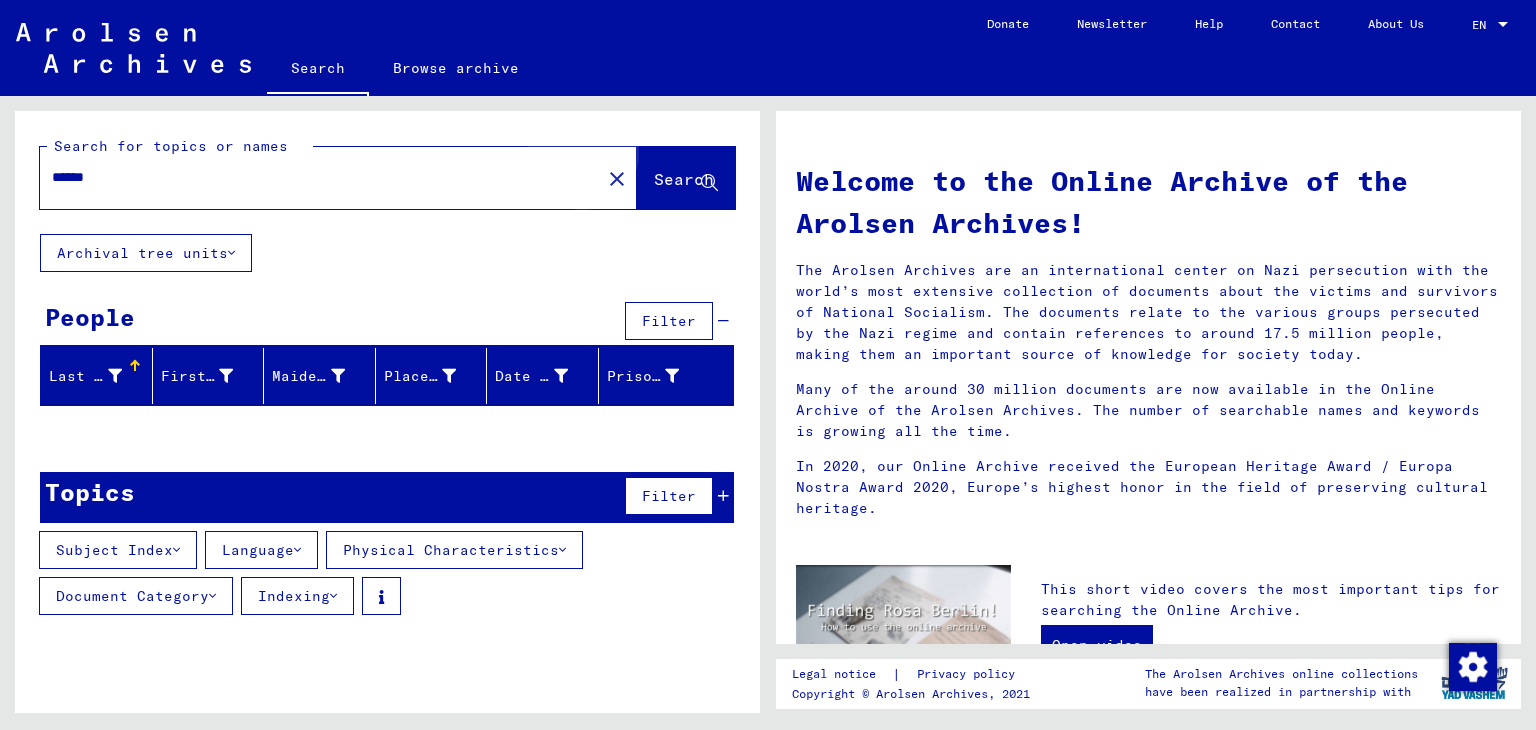 click on "Search" 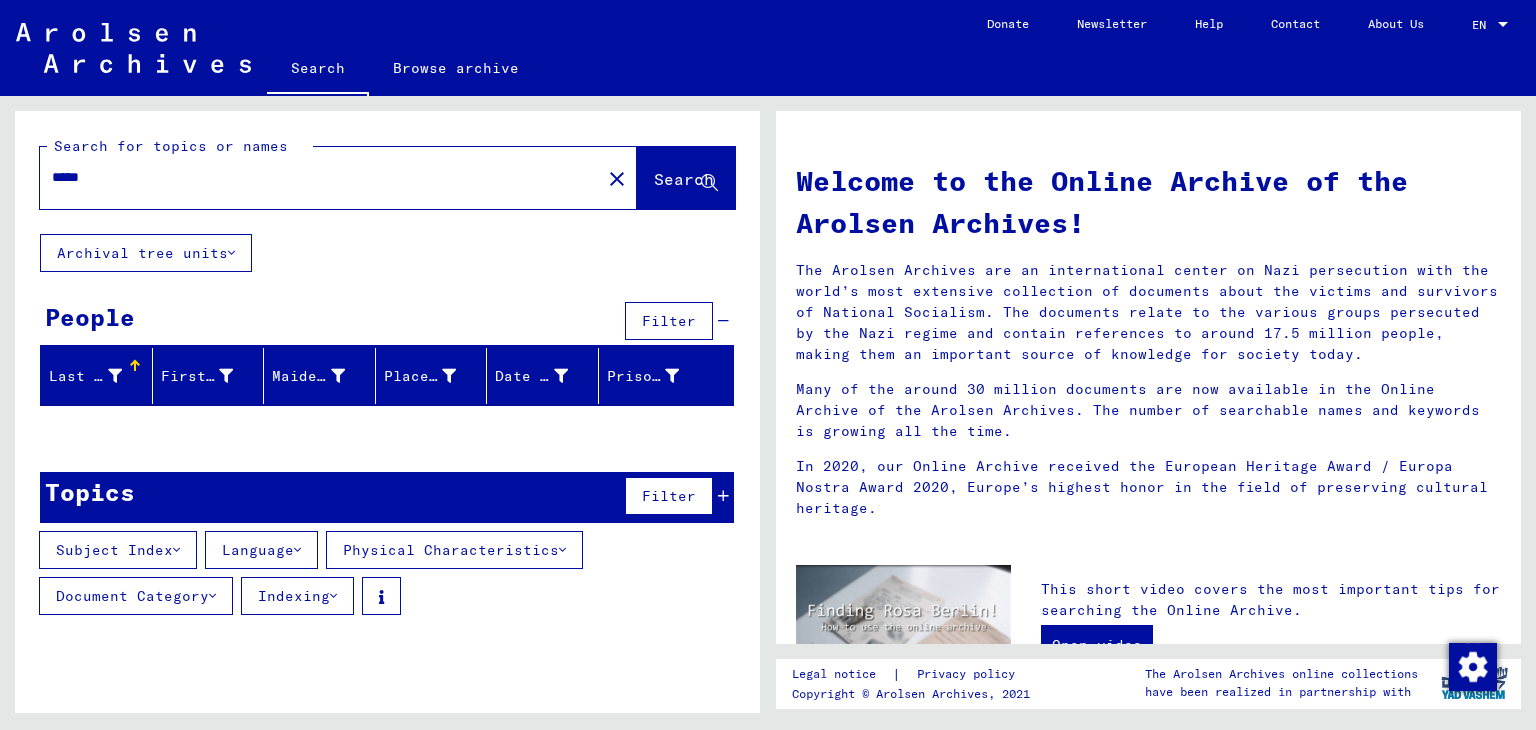 click on "*****" at bounding box center [314, 177] 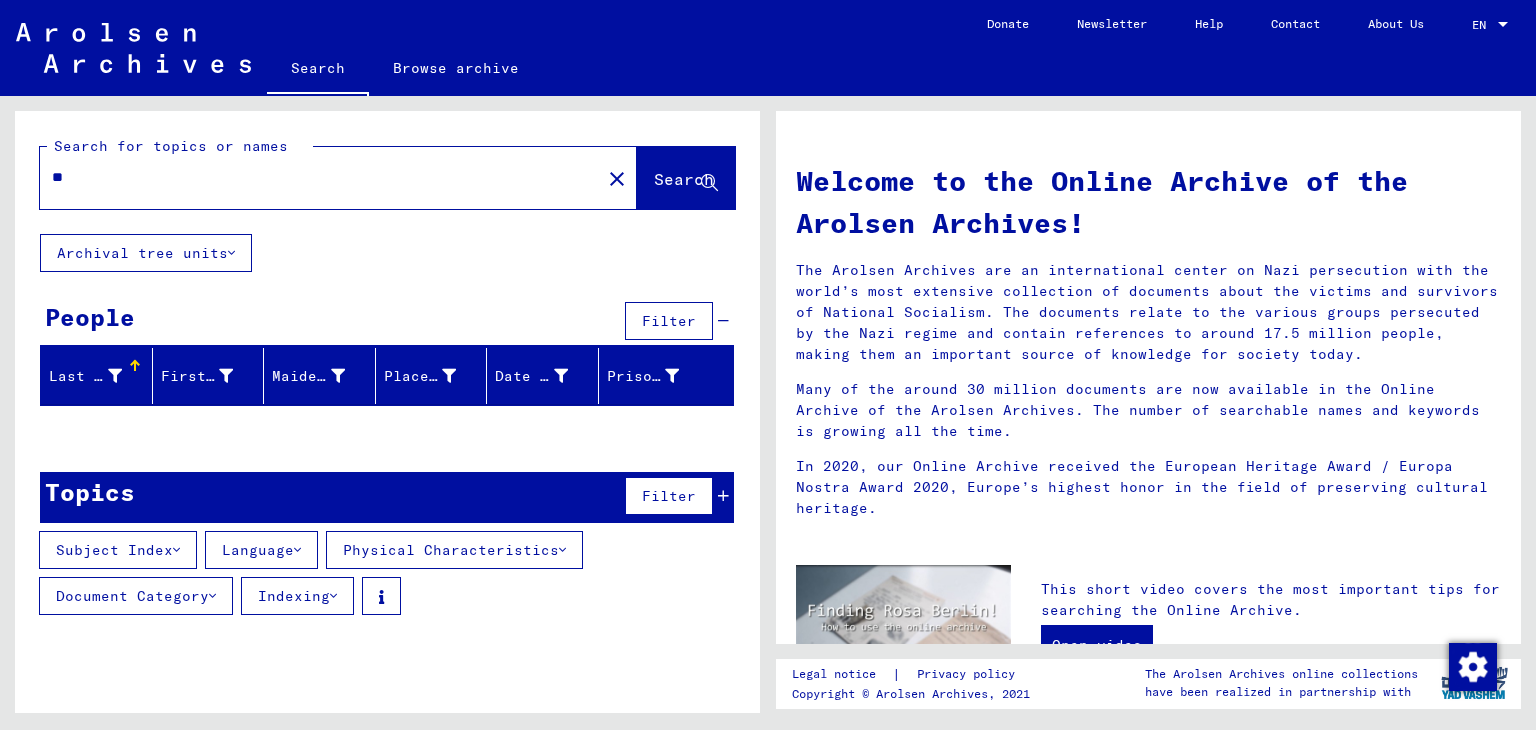 type on "*" 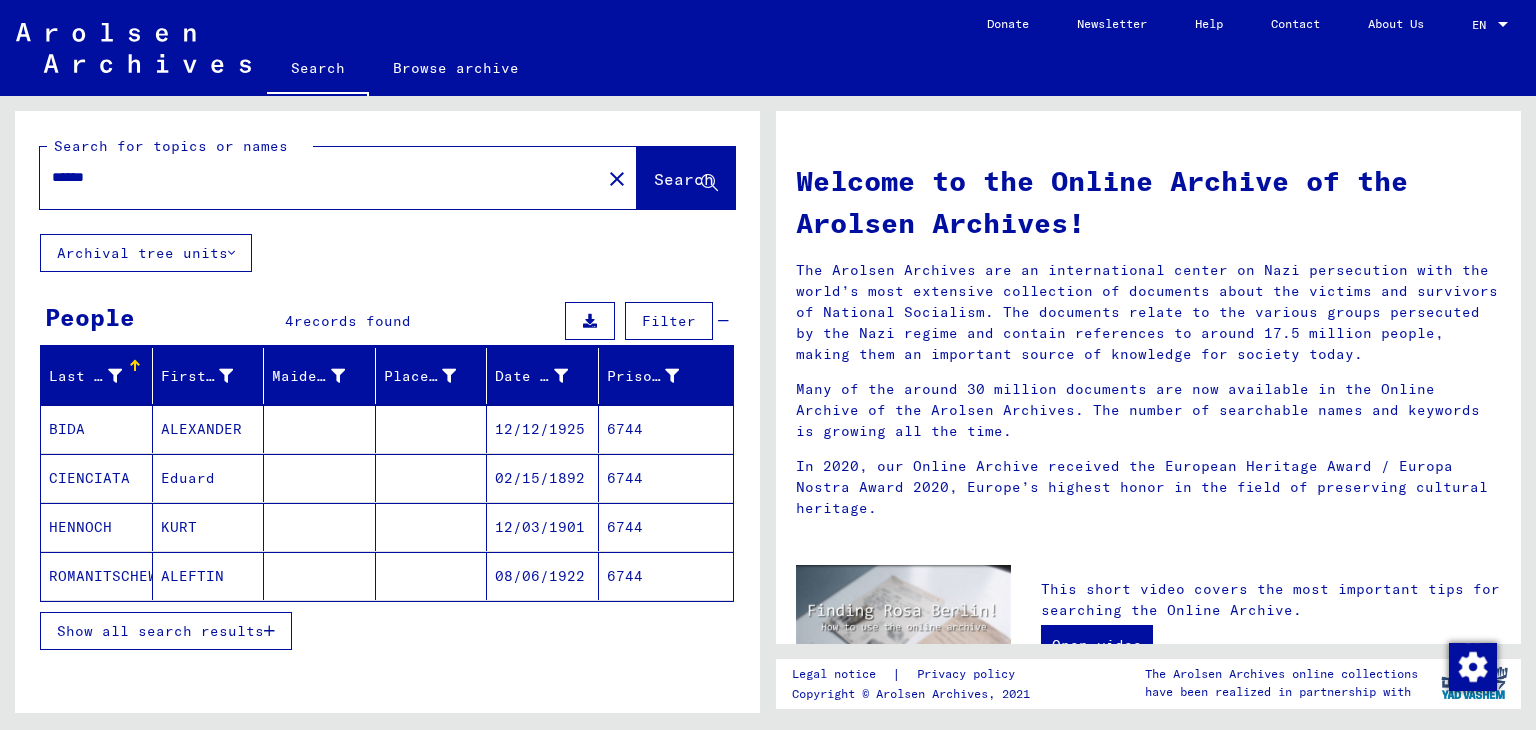 click on "Show all search results" at bounding box center (166, 631) 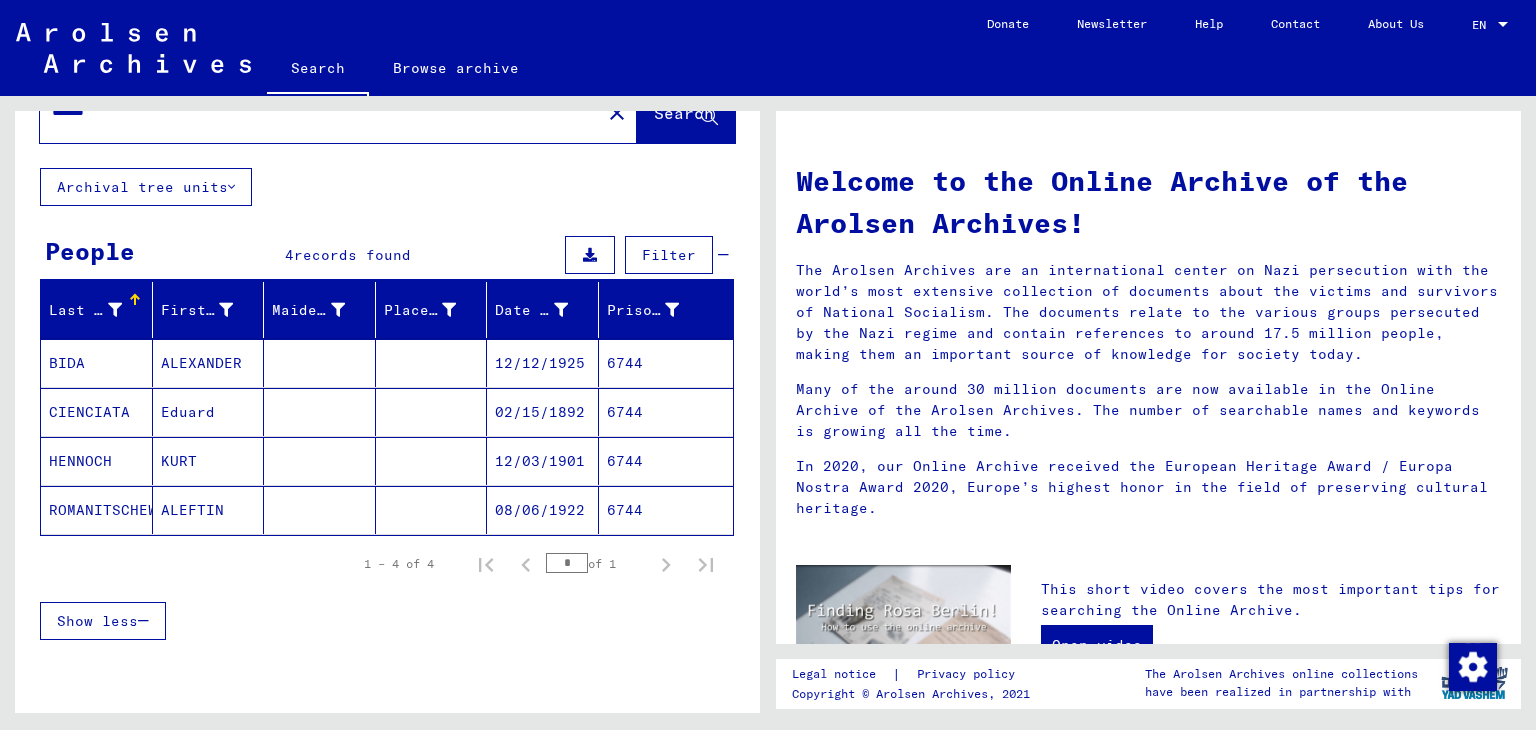 scroll, scrollTop: 65, scrollLeft: 0, axis: vertical 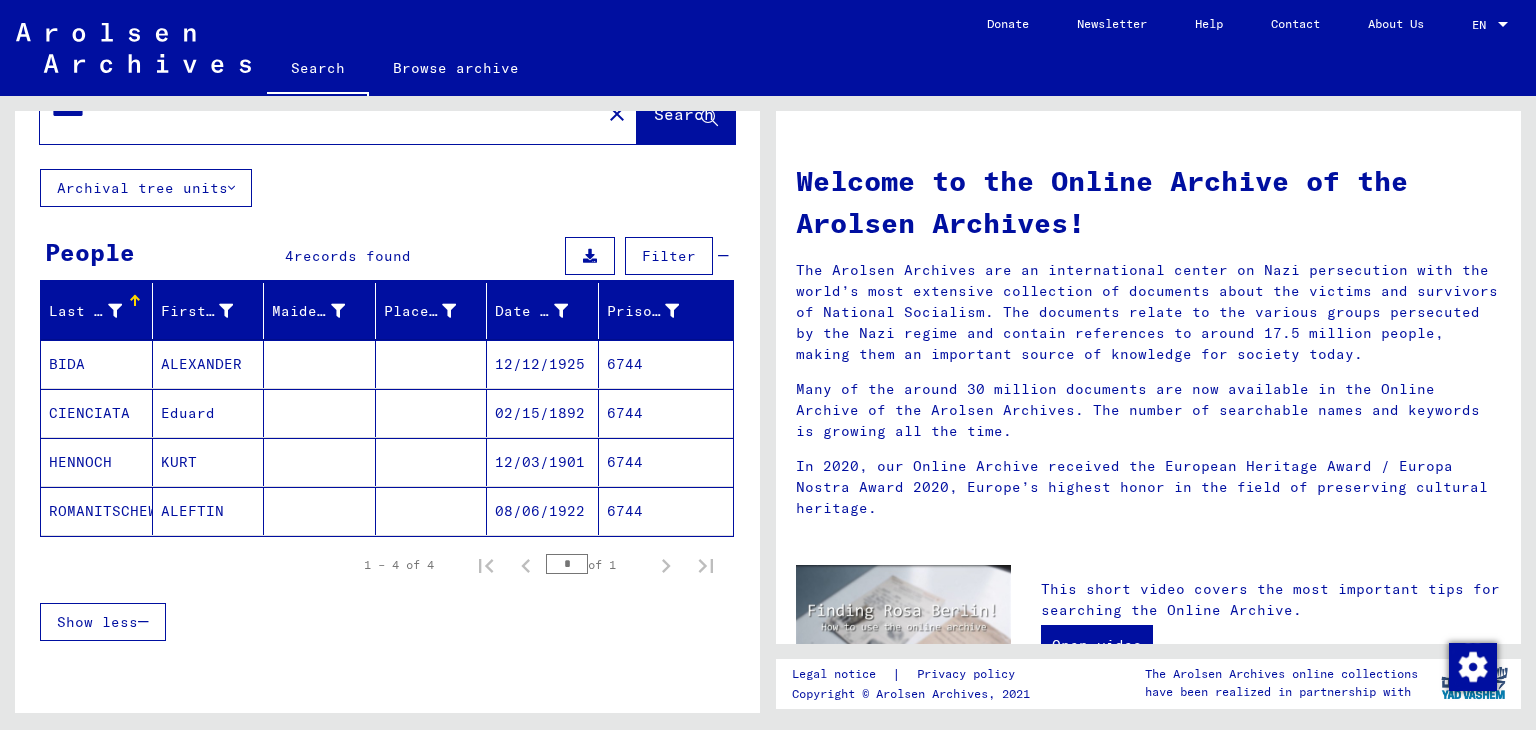 click on "Show less" at bounding box center [97, 622] 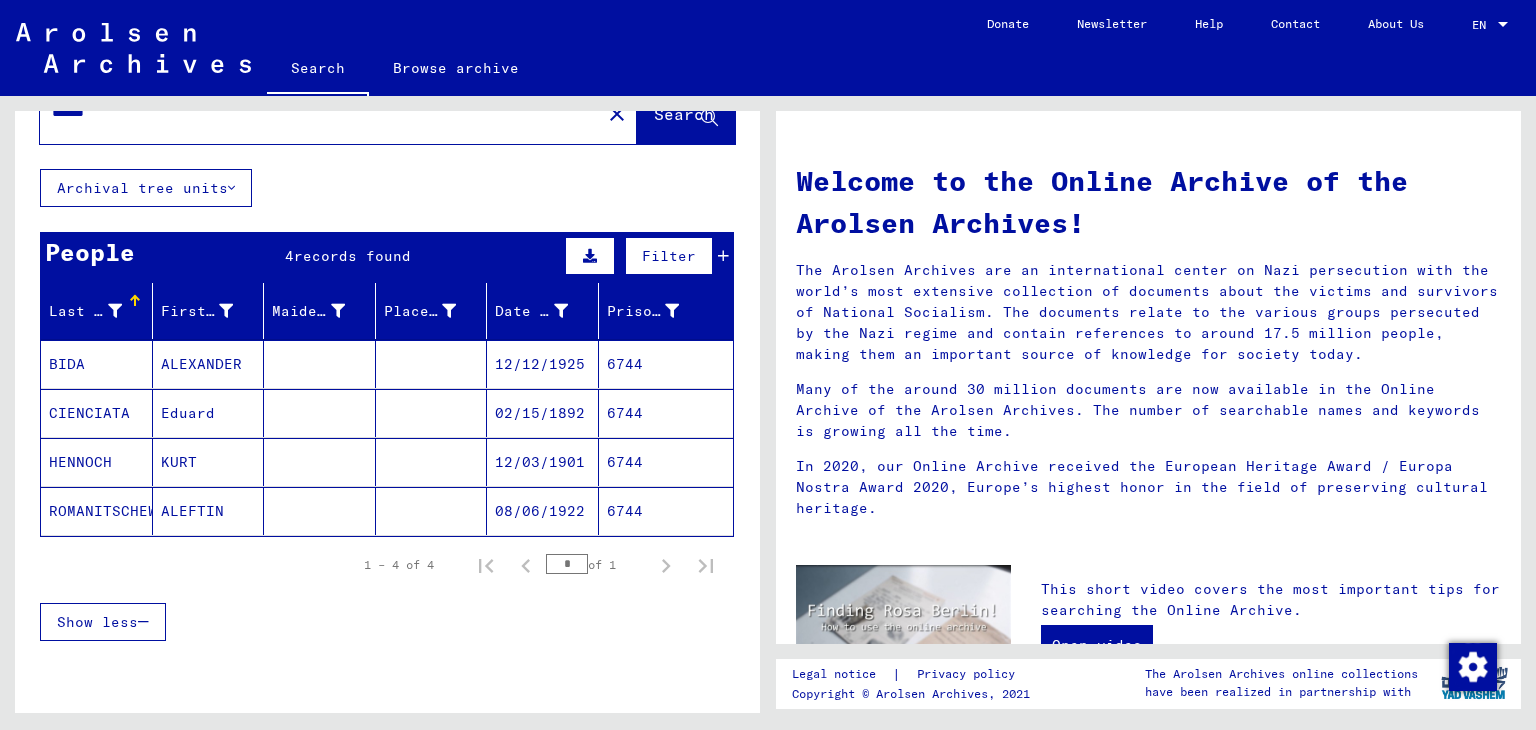 scroll, scrollTop: 0, scrollLeft: 0, axis: both 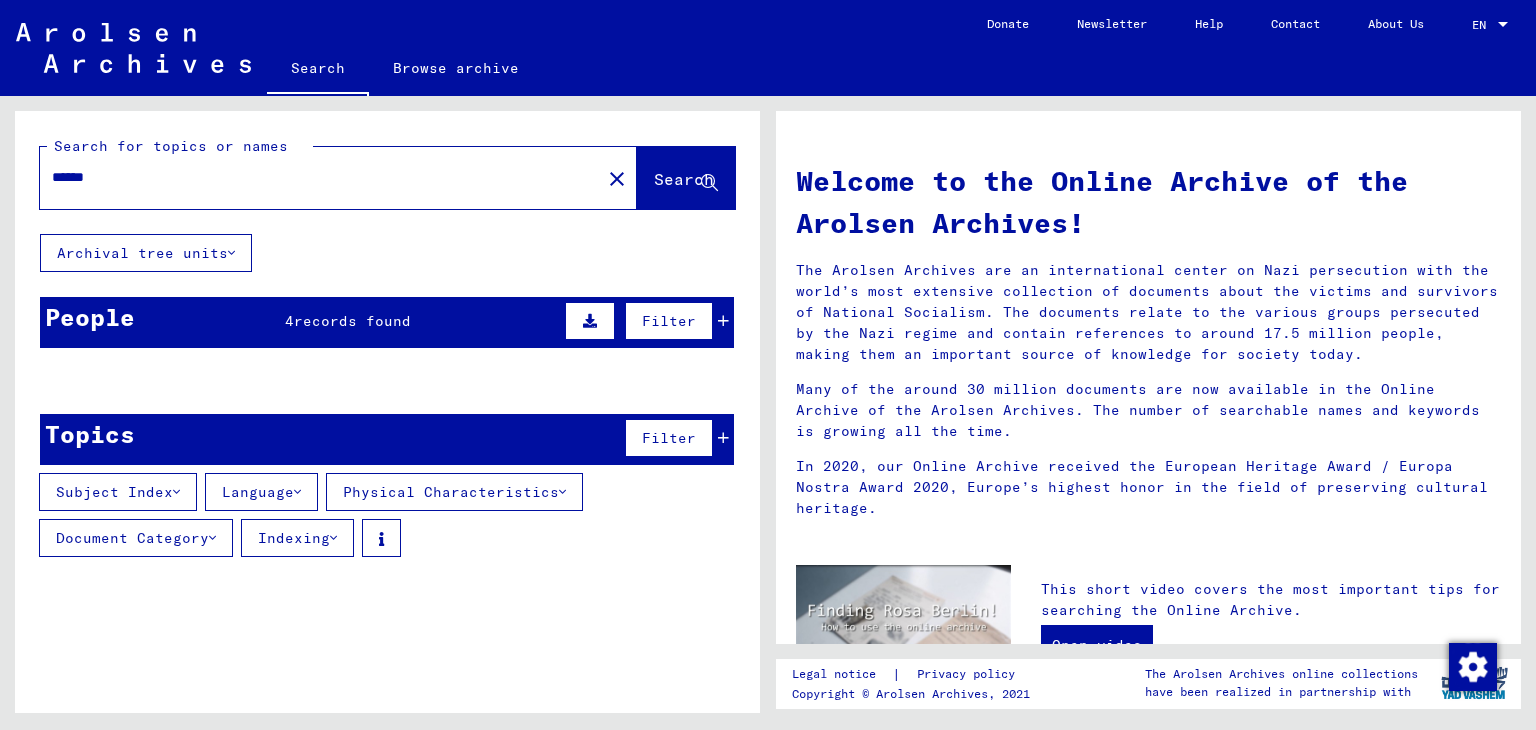 click on "Archival tree units" 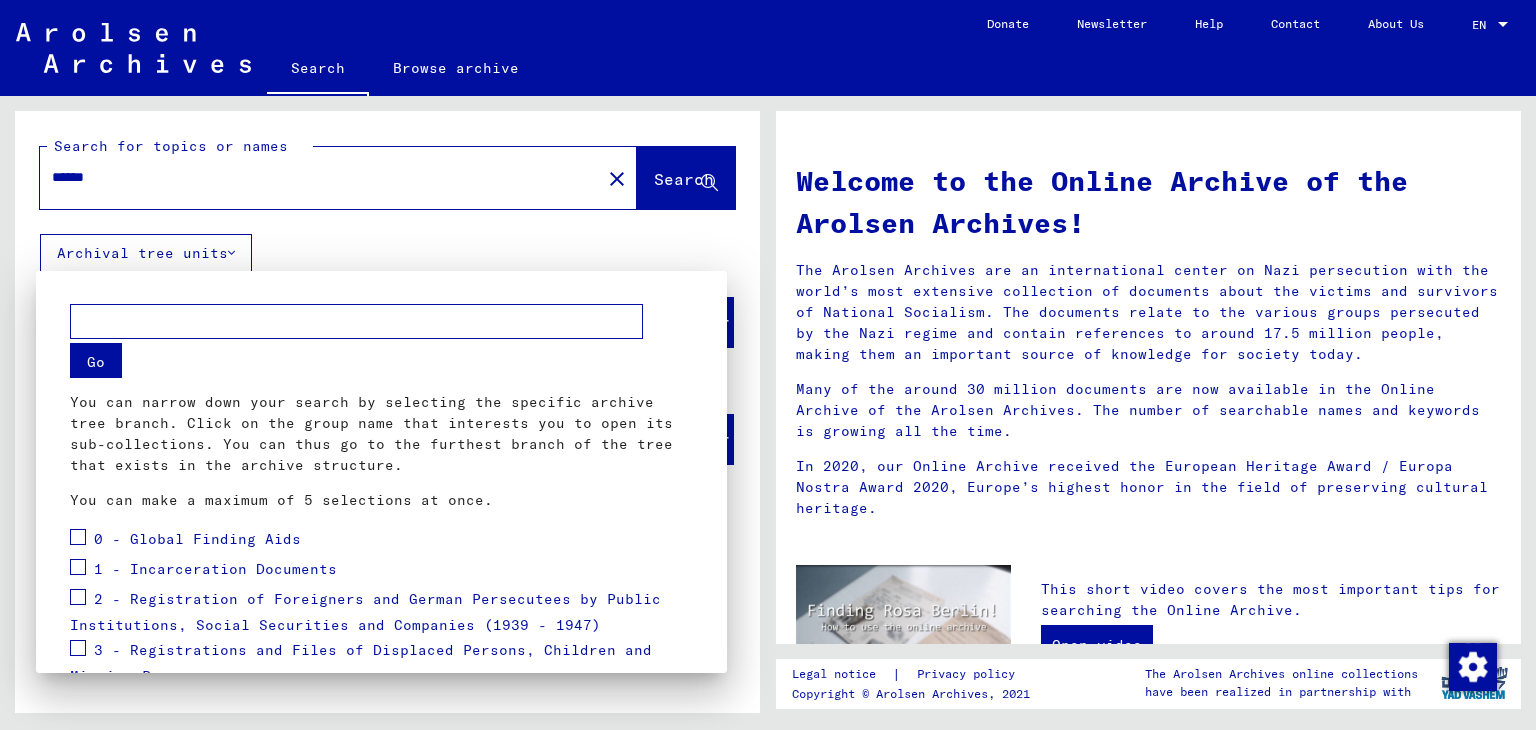 scroll, scrollTop: 270, scrollLeft: 0, axis: vertical 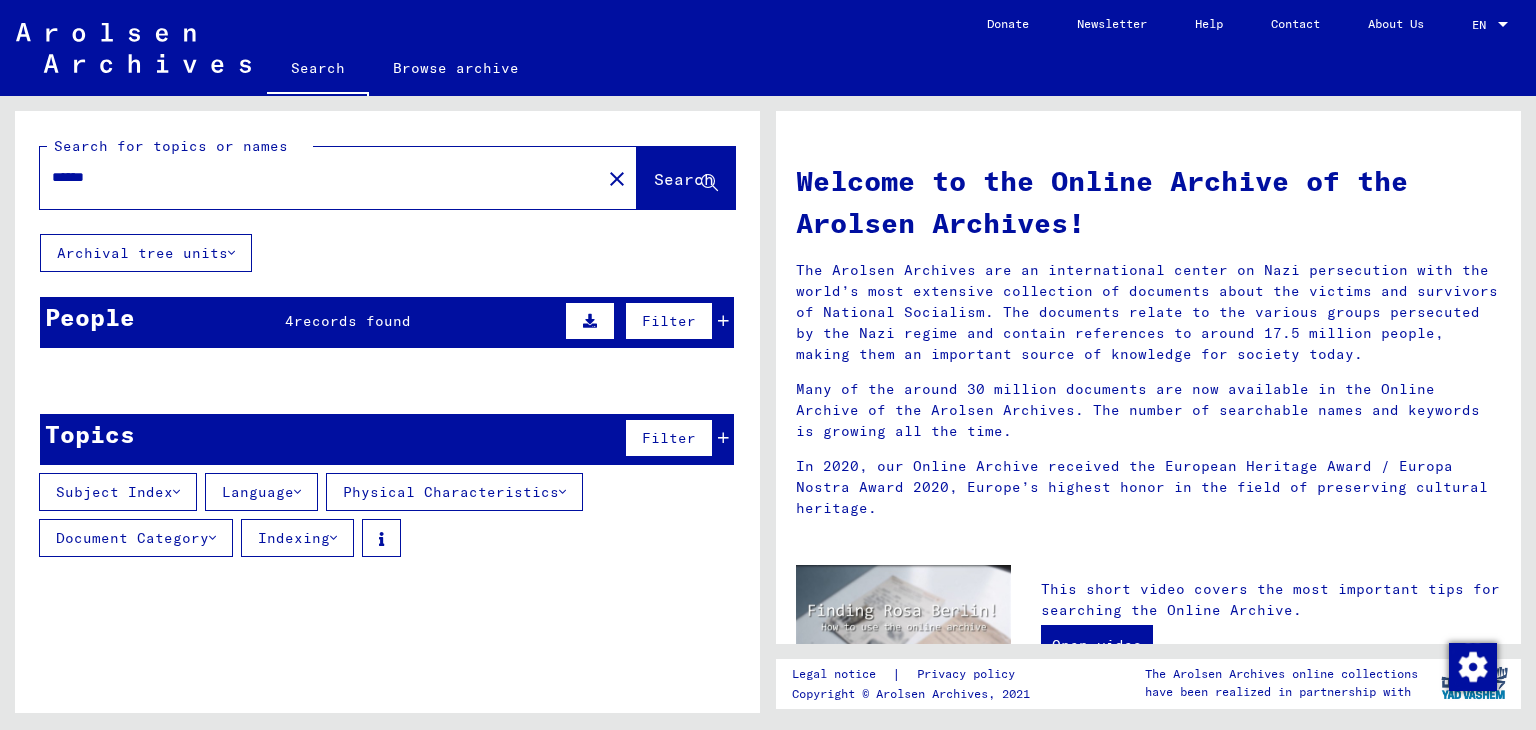 type on "*****" 